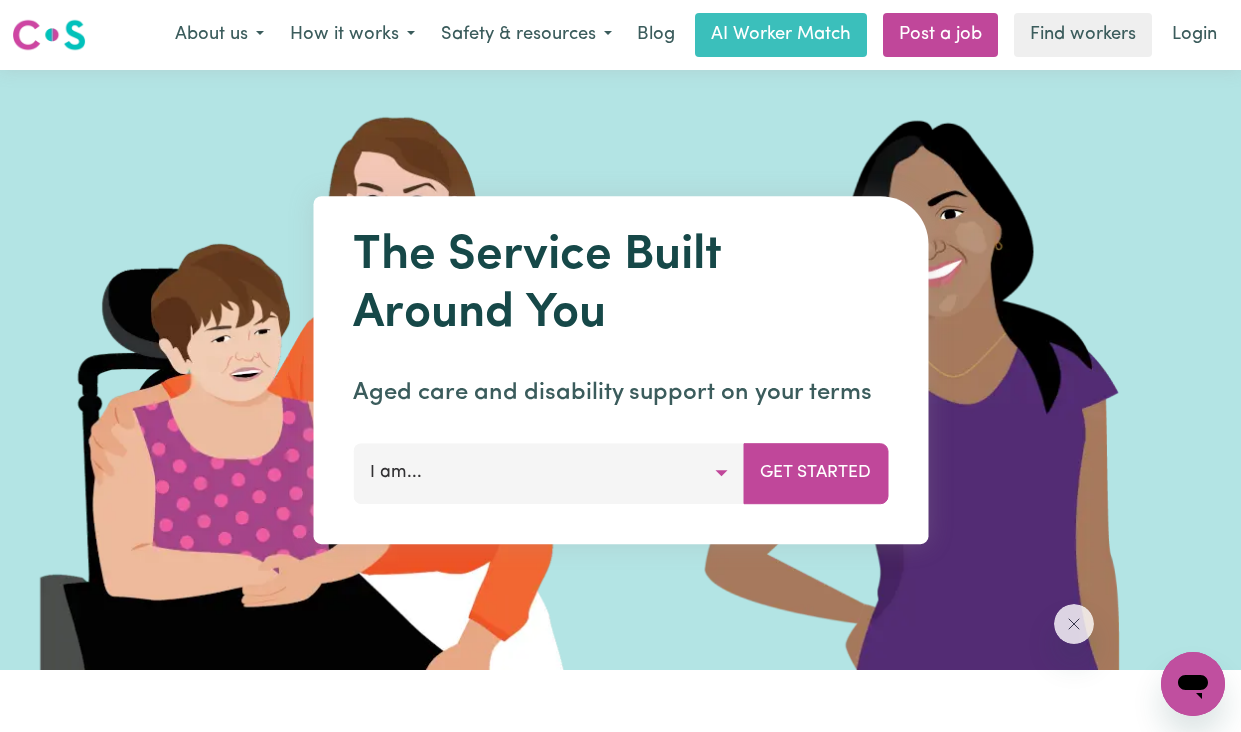 scroll, scrollTop: 0, scrollLeft: 0, axis: both 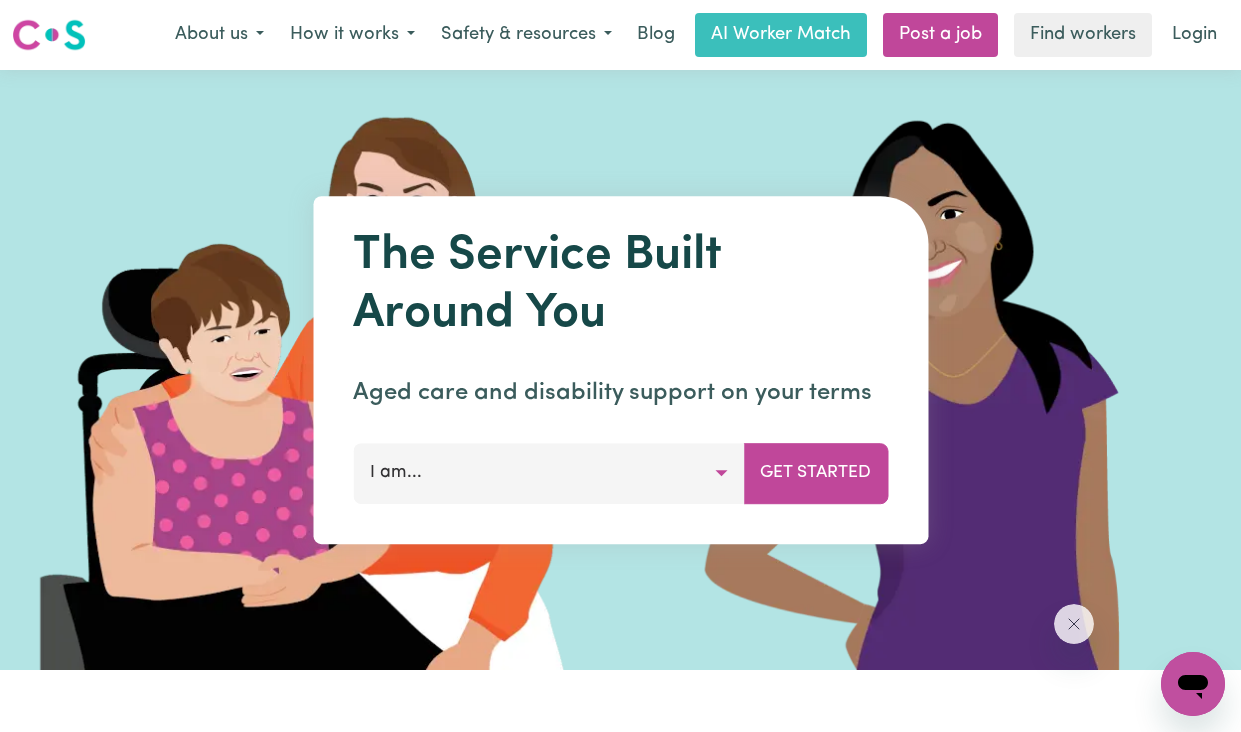 click on "I am..." at bounding box center [548, 473] 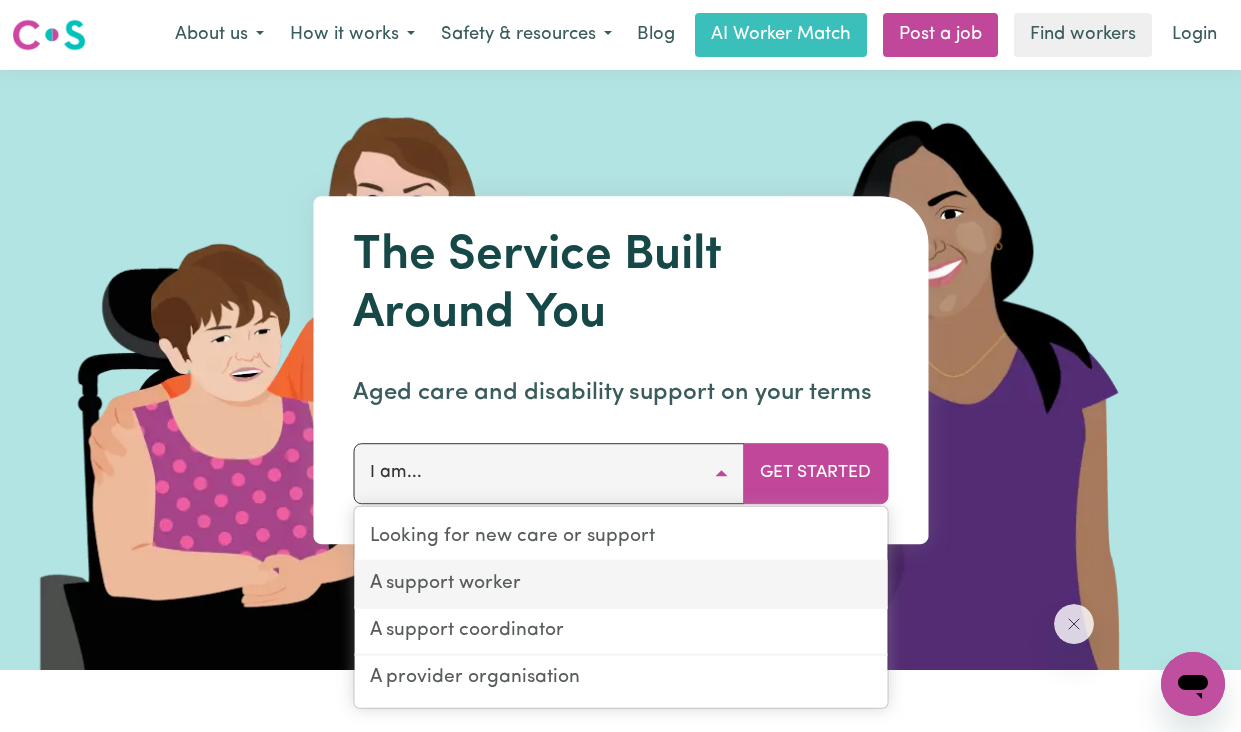 click on "A support worker" at bounding box center (620, 585) 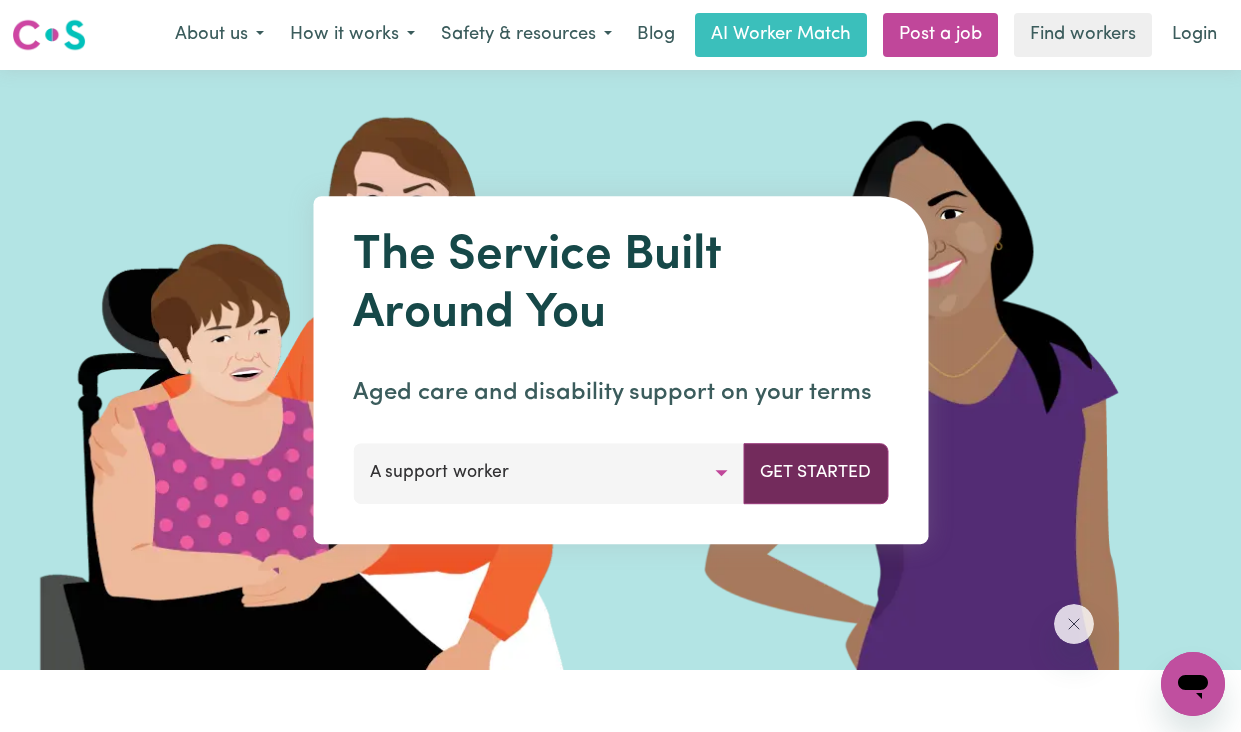 click on "Get Started" at bounding box center (815, 473) 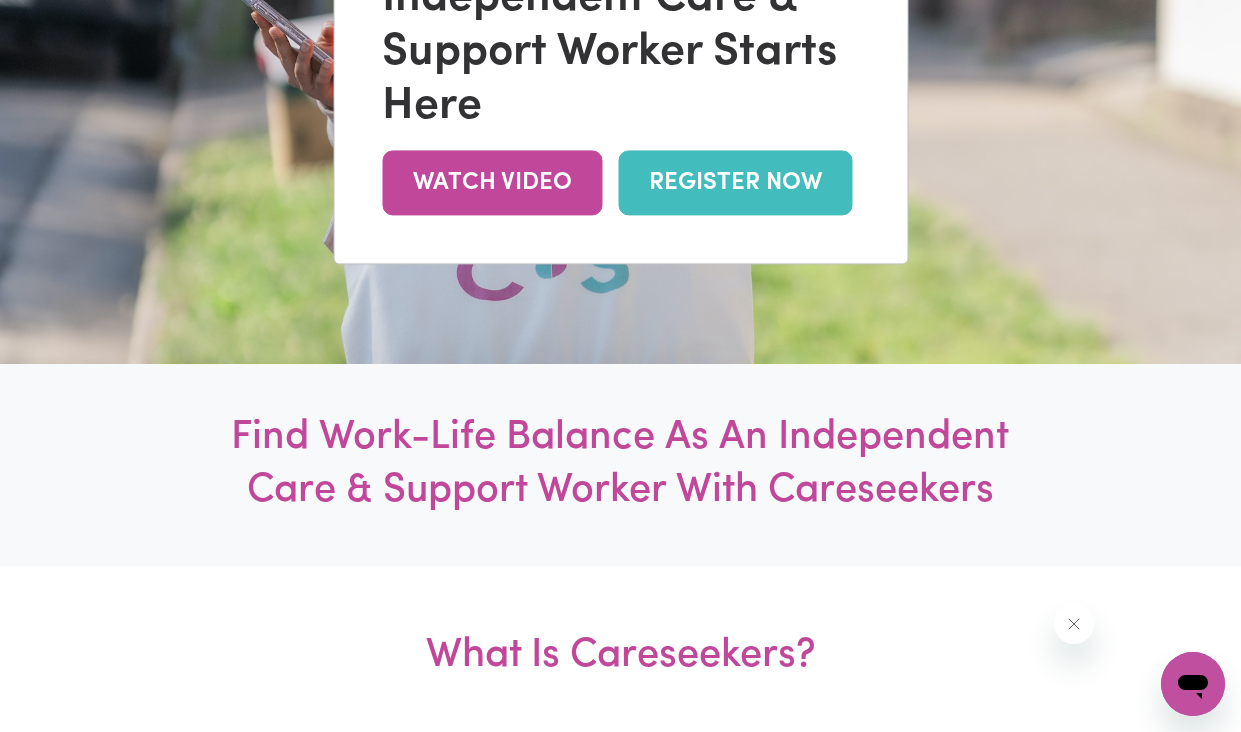 scroll, scrollTop: 434, scrollLeft: 0, axis: vertical 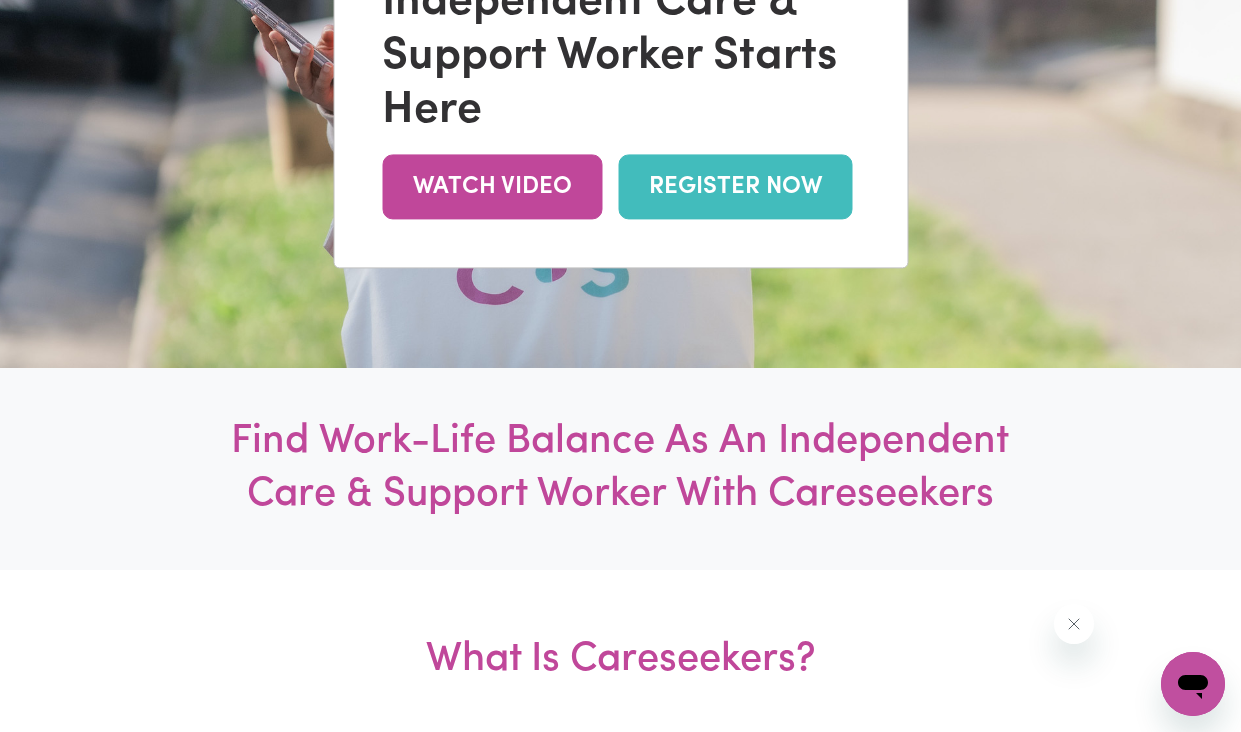 click on "REGISTER NOW" at bounding box center [735, 187] 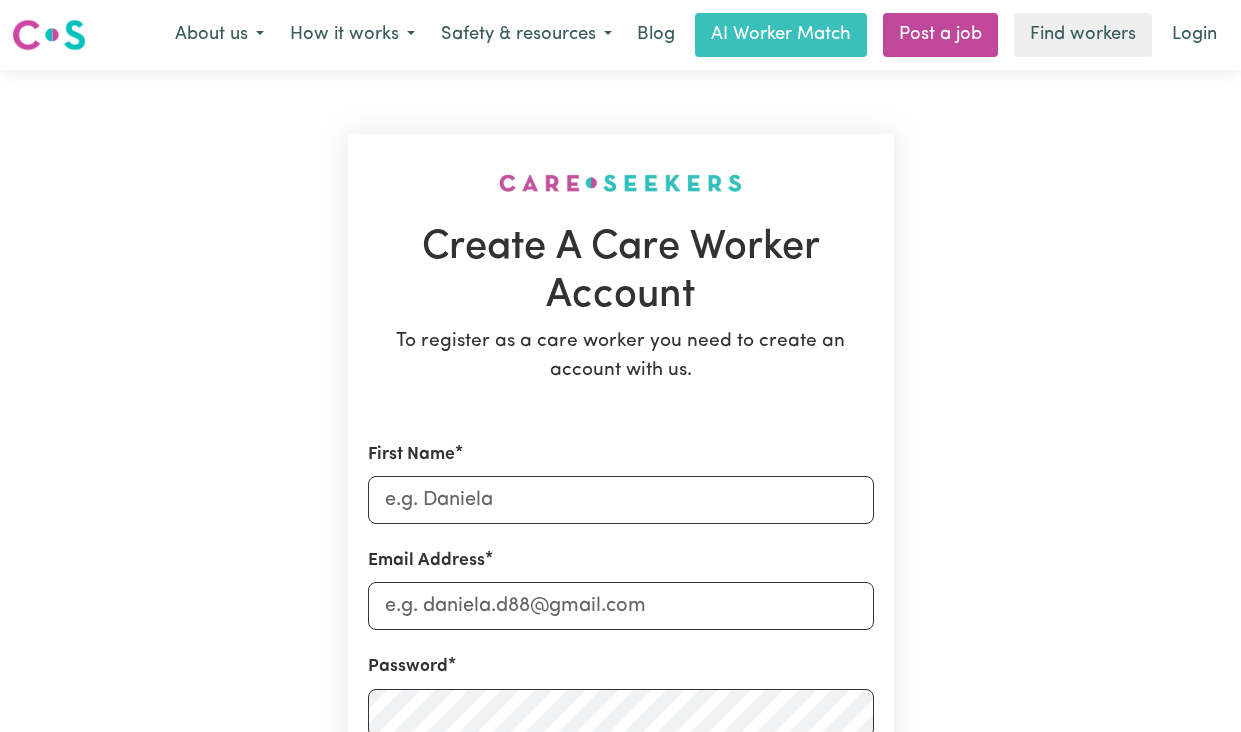 scroll, scrollTop: 0, scrollLeft: 0, axis: both 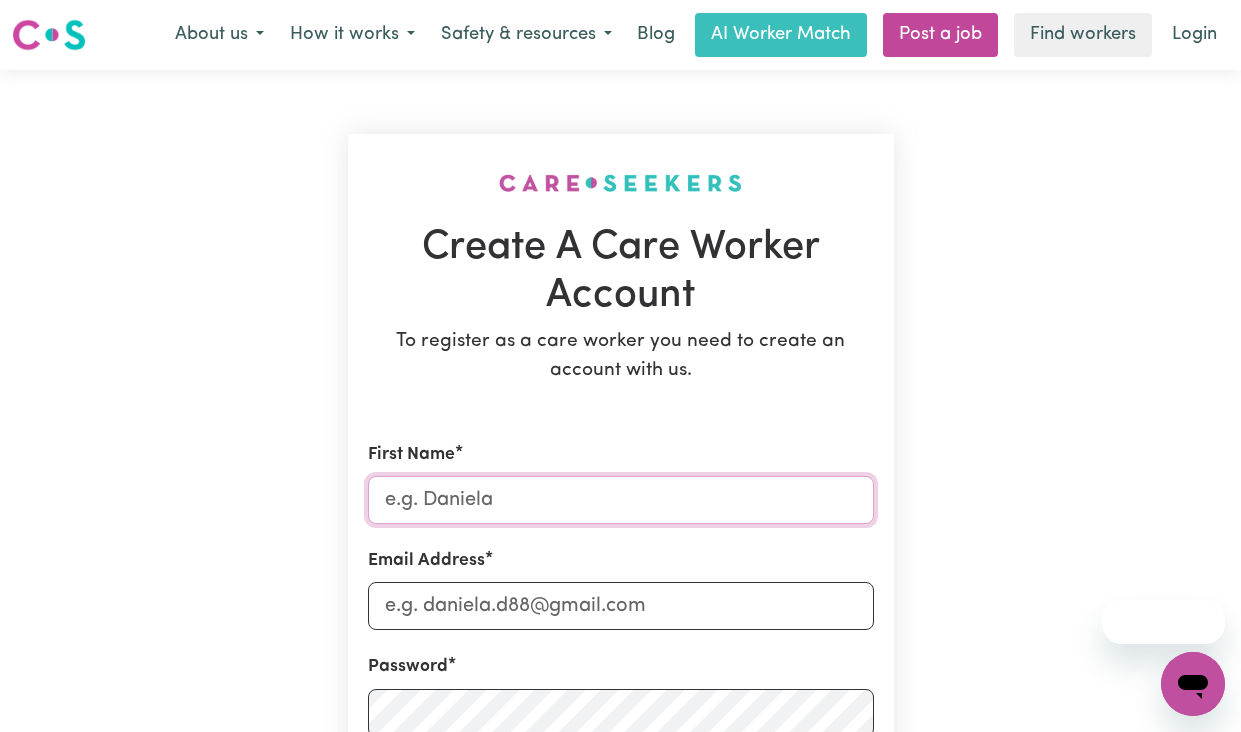 click on "First Name" at bounding box center (621, 500) 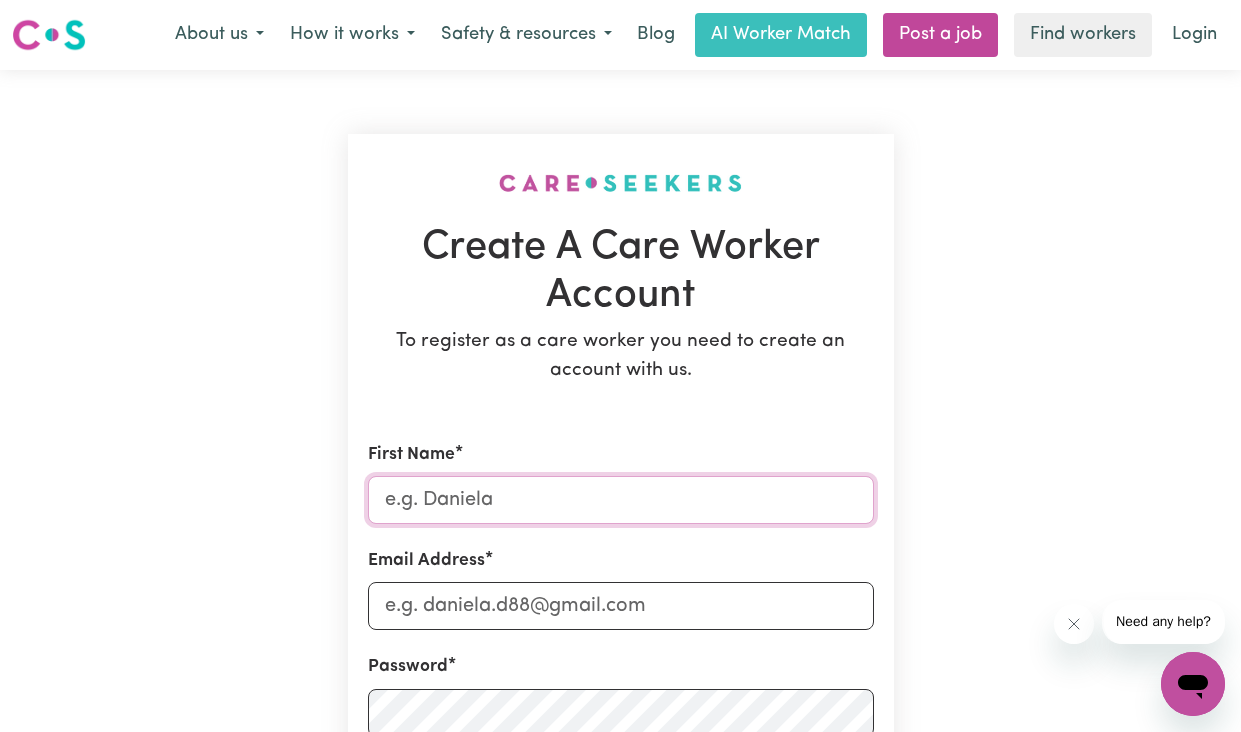 type on "Wilhelmina" 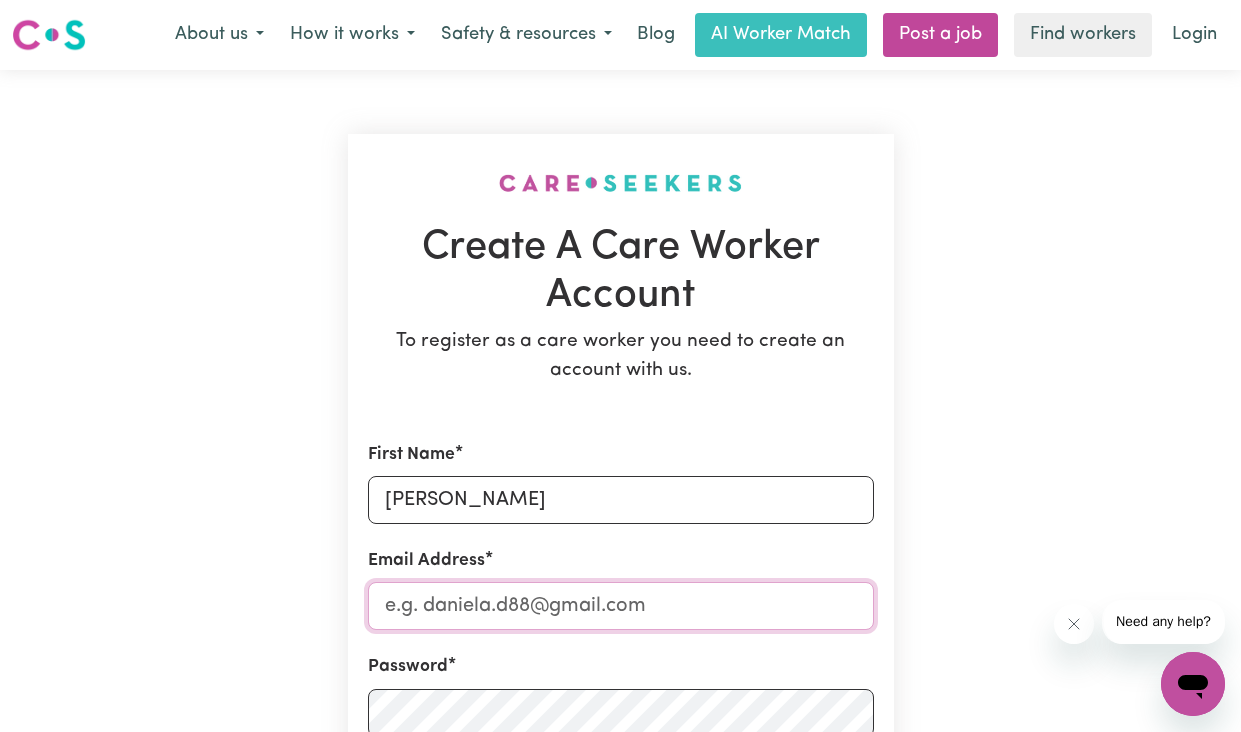 type on "willo@financesfound.com.au" 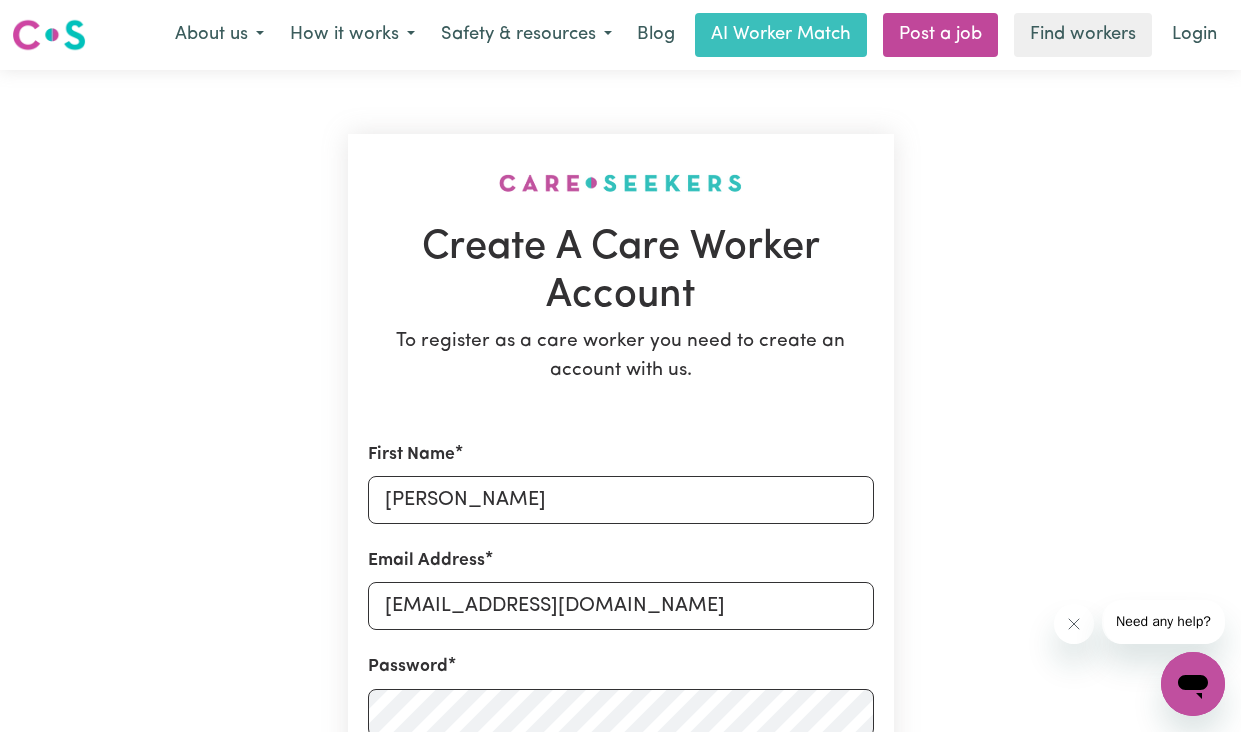 type on "0409476699" 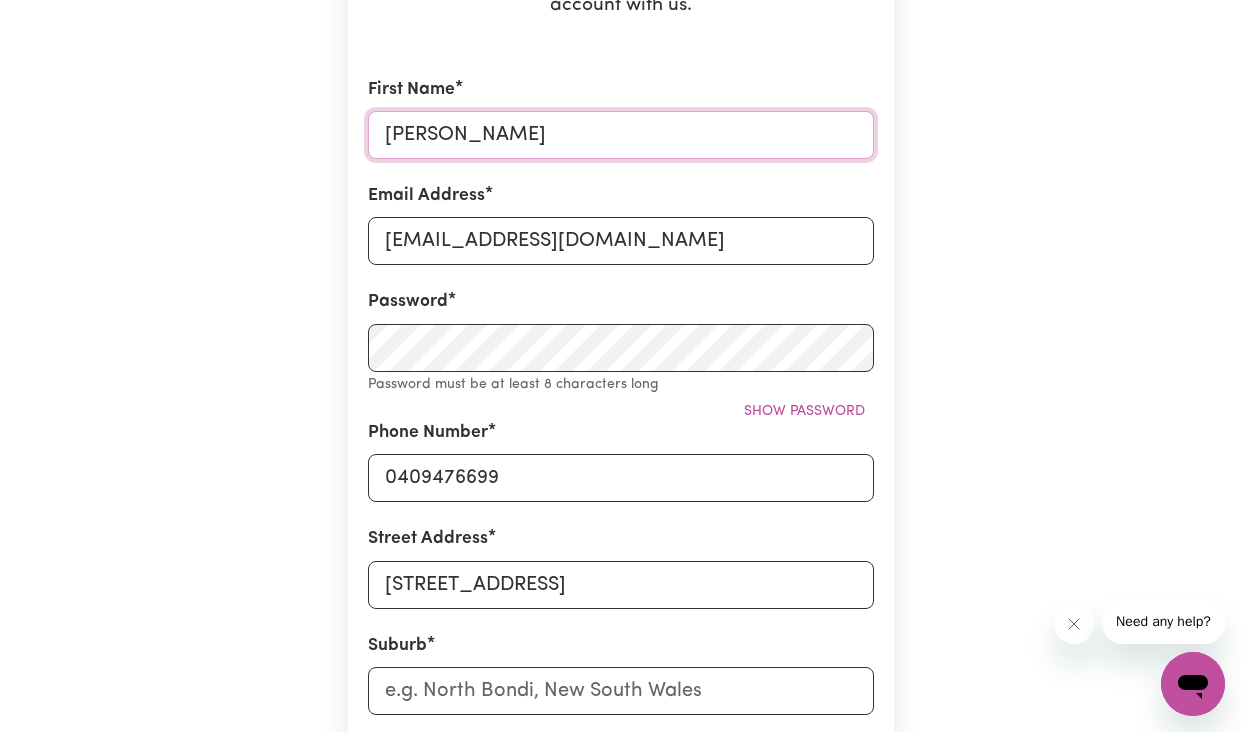 scroll, scrollTop: 366, scrollLeft: 0, axis: vertical 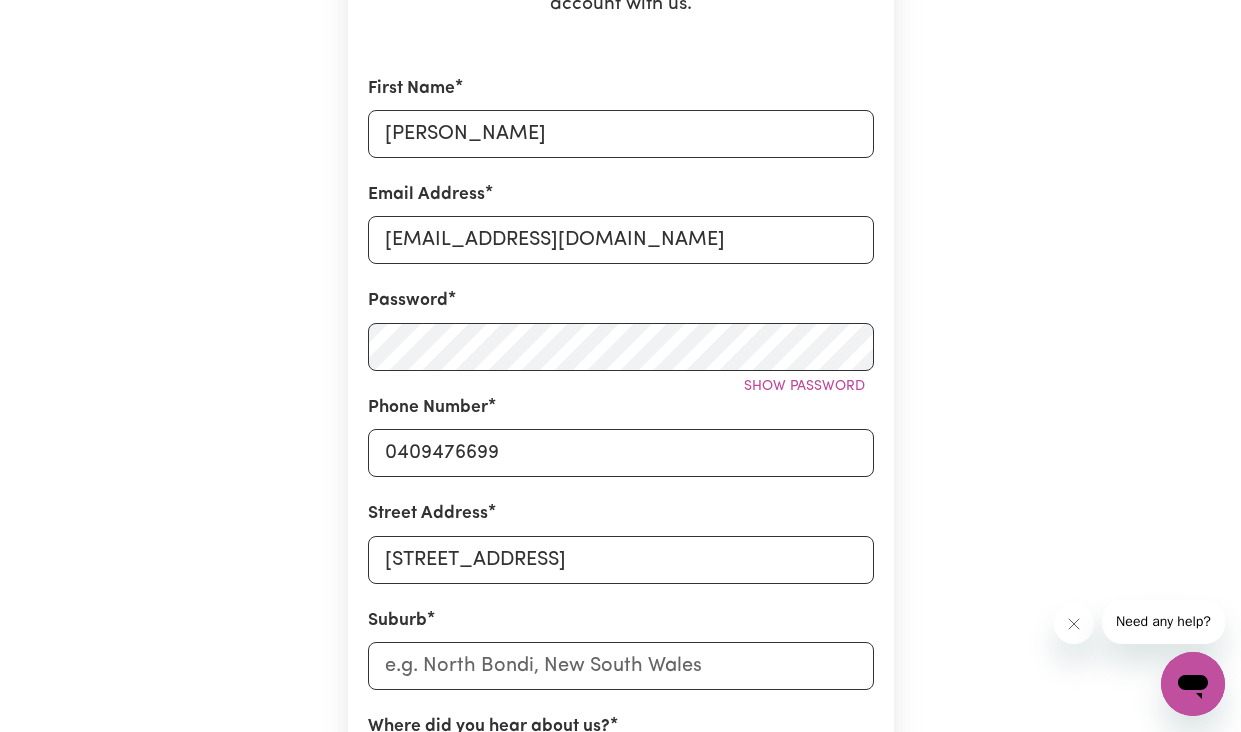 click on "Create A Care Worker Account To register as a care worker you need to create an account with us. First Name Wilhelmina Email Address willo@financesfound.com.au Password Show password Phone Number 0409476699 Street Address 29/30 Gemvale Road Suburb Where did you hear about us? By registering with Careseekers, you are agreeing to our Terms & Conditions and acknowledge that you will work as and Independent Contractor under our Code of Conduct. I have read and accept the Careseekers  Terms & Conditions  and  Code of Conduct I have read and understand the  Terms of Engagement I have read and accept the  NDIS Code of Conduct I have read and accept the  Aged Care Code of Conduct Create My Account" at bounding box center (621, 460) 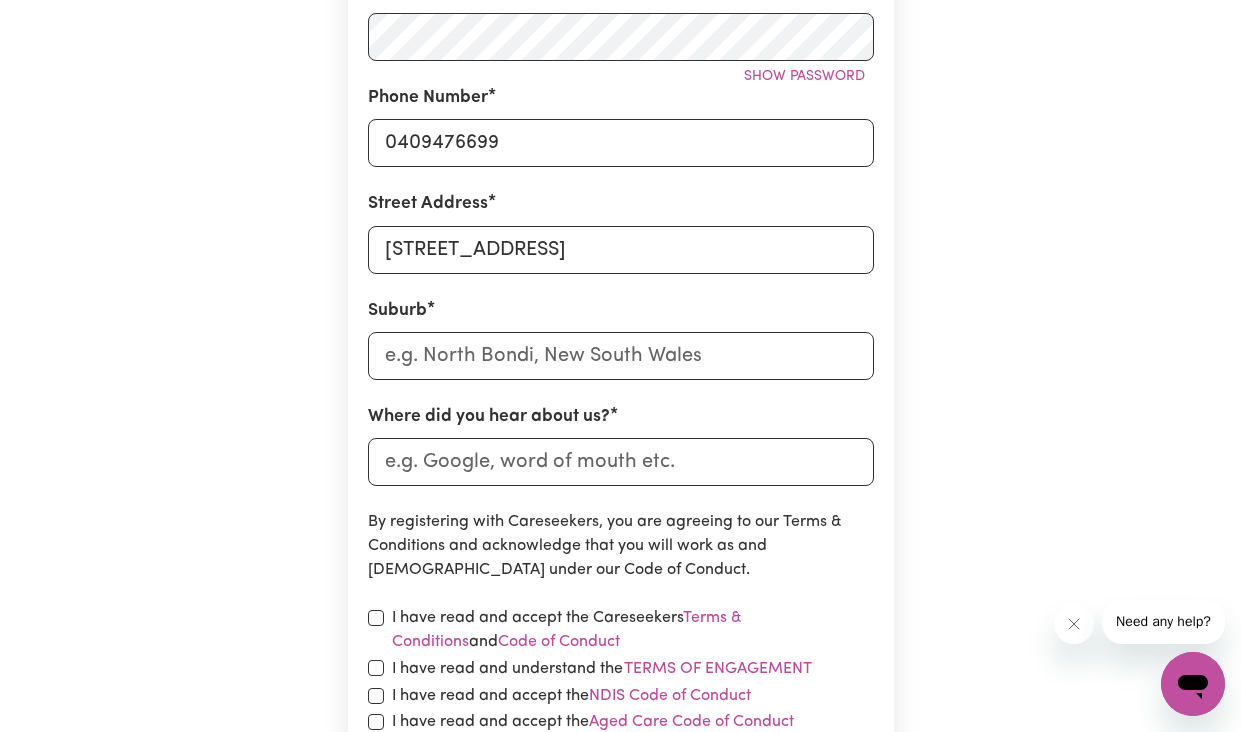 scroll, scrollTop: 696, scrollLeft: 0, axis: vertical 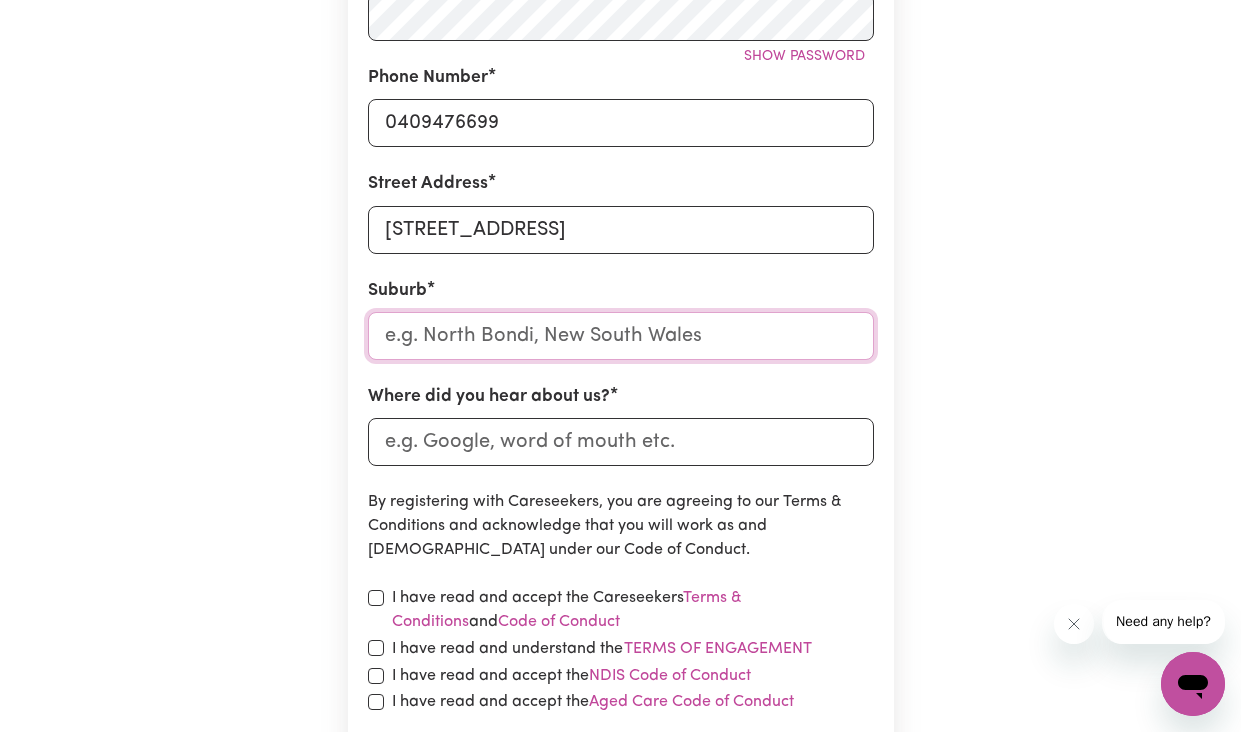 click at bounding box center (621, 336) 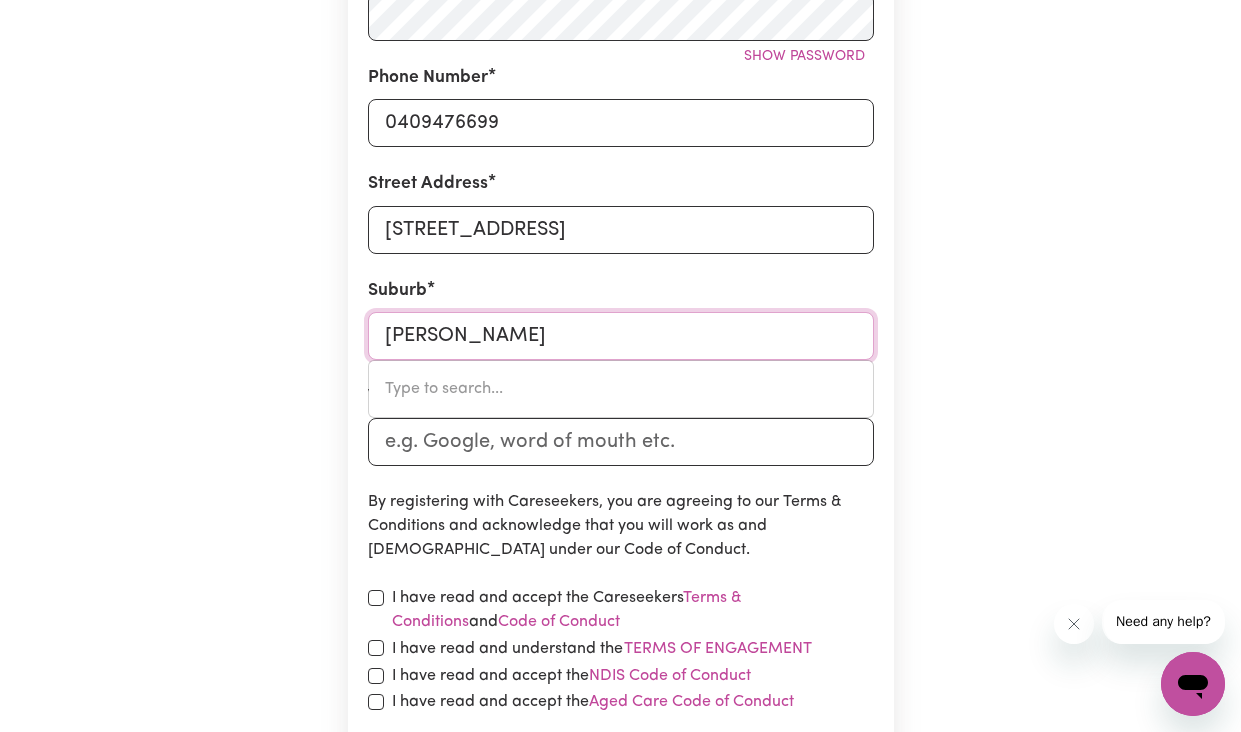 type on "Reedy C" 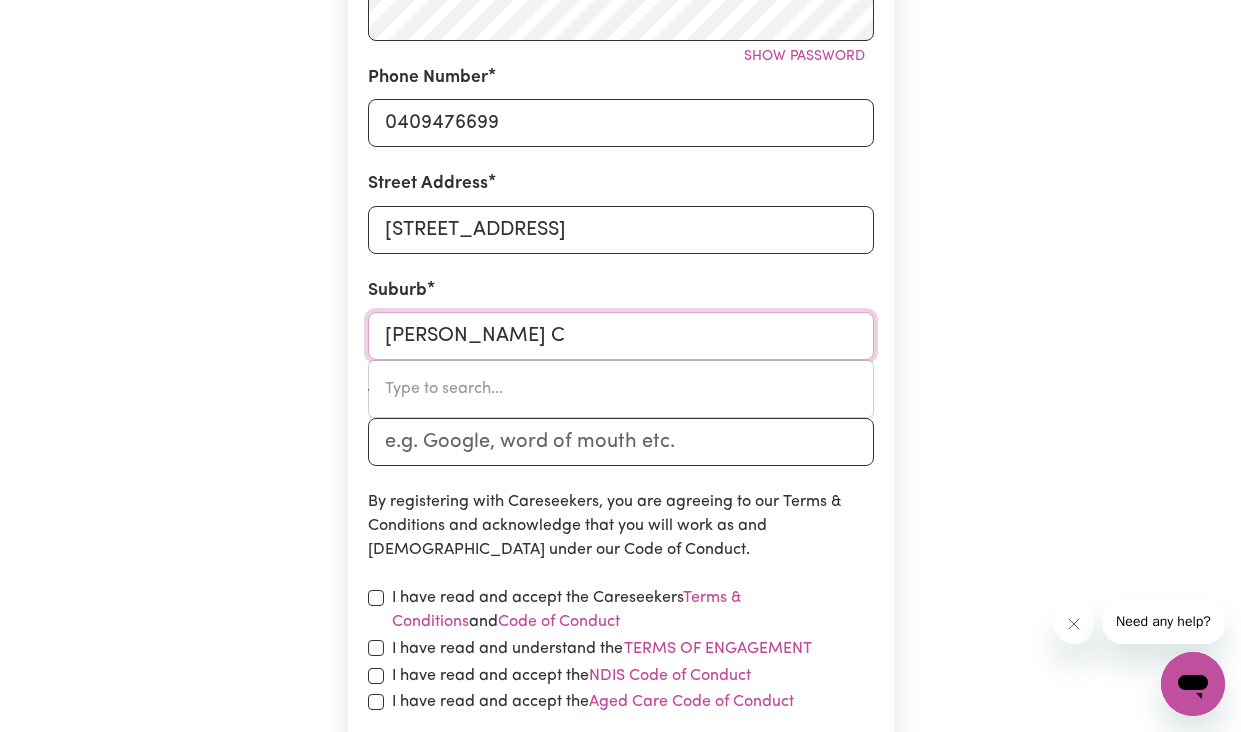 type on "Reedy CREEK, New South Wales, 2330" 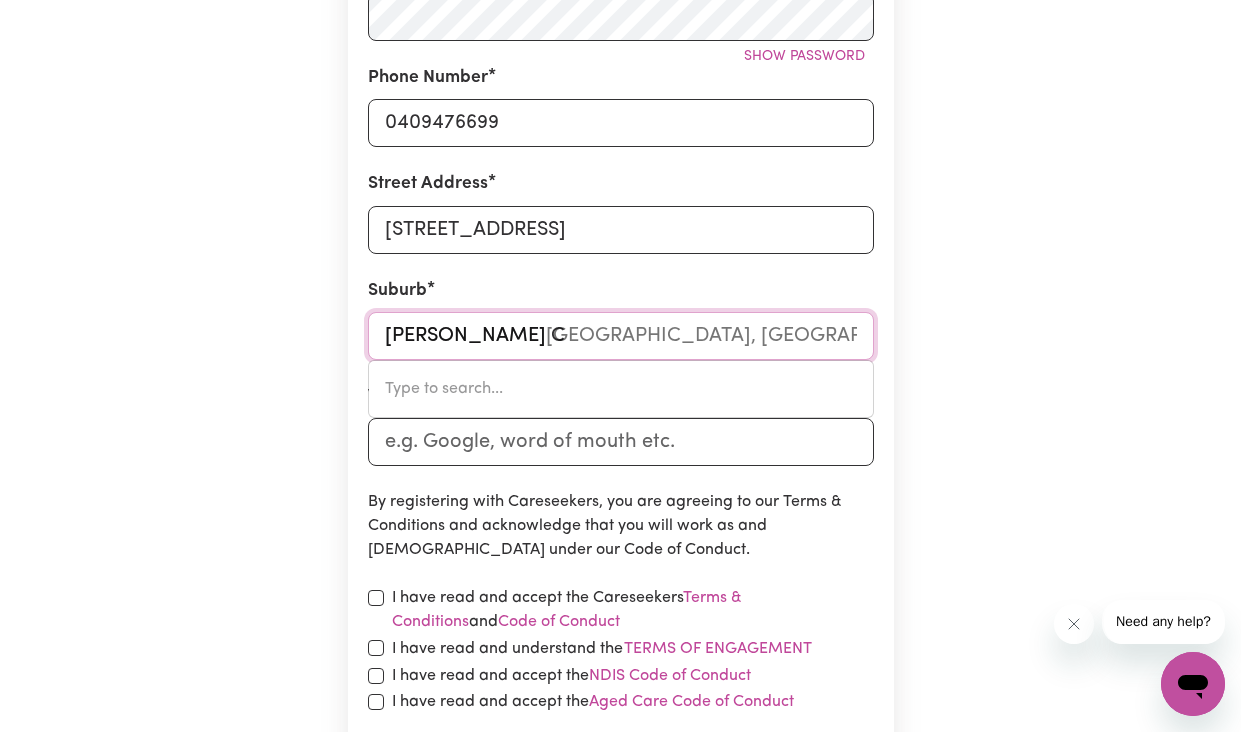type on "Reedy Cr" 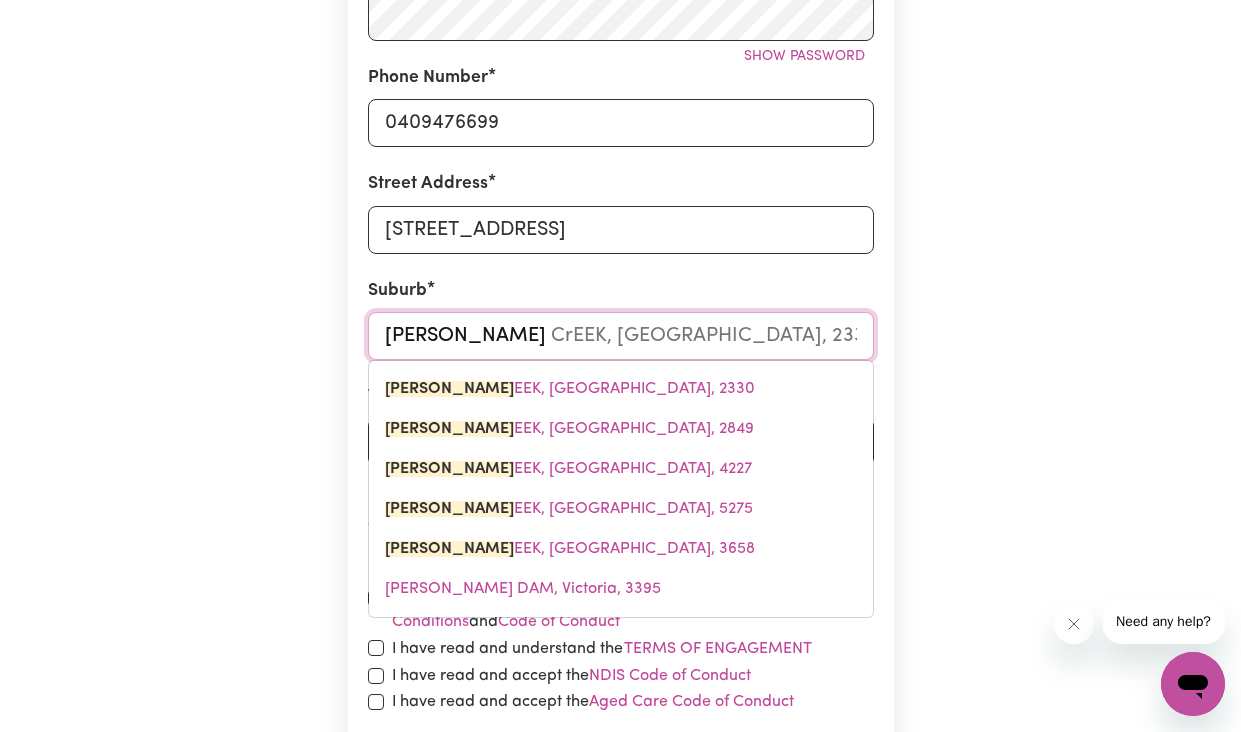 type on "Reedy Cre" 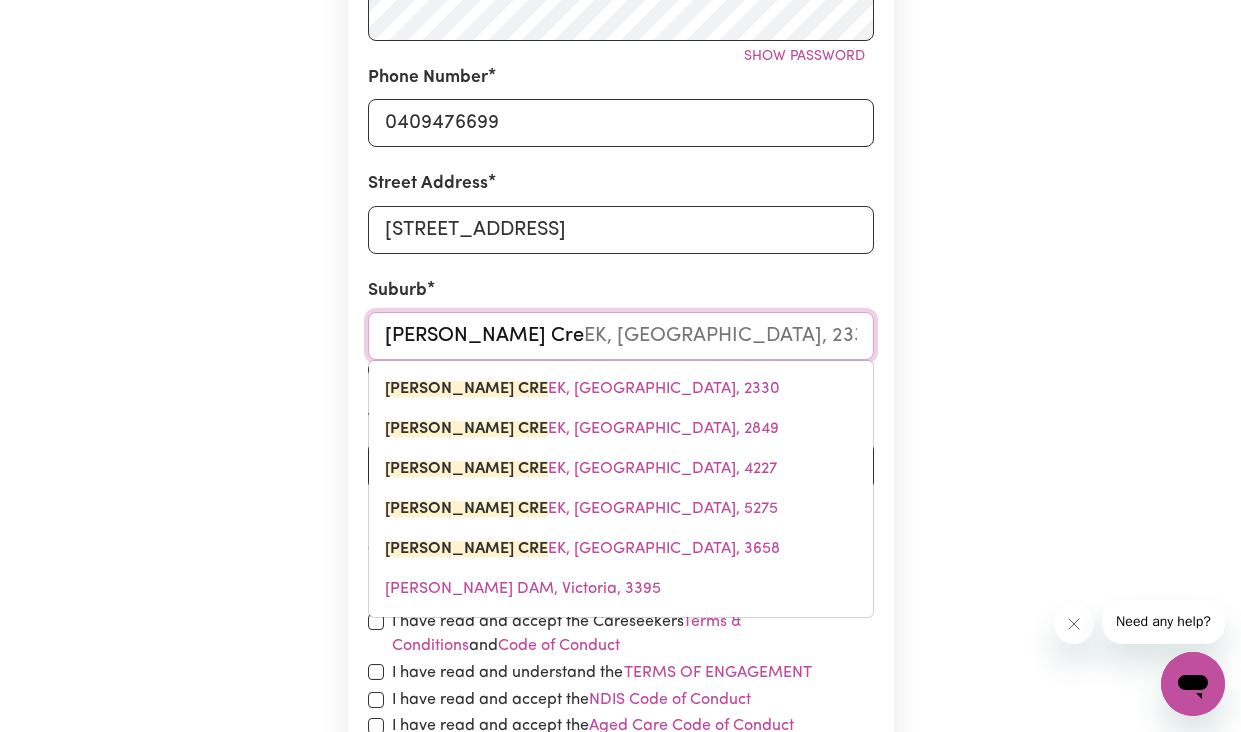 type on "Reedy Cree" 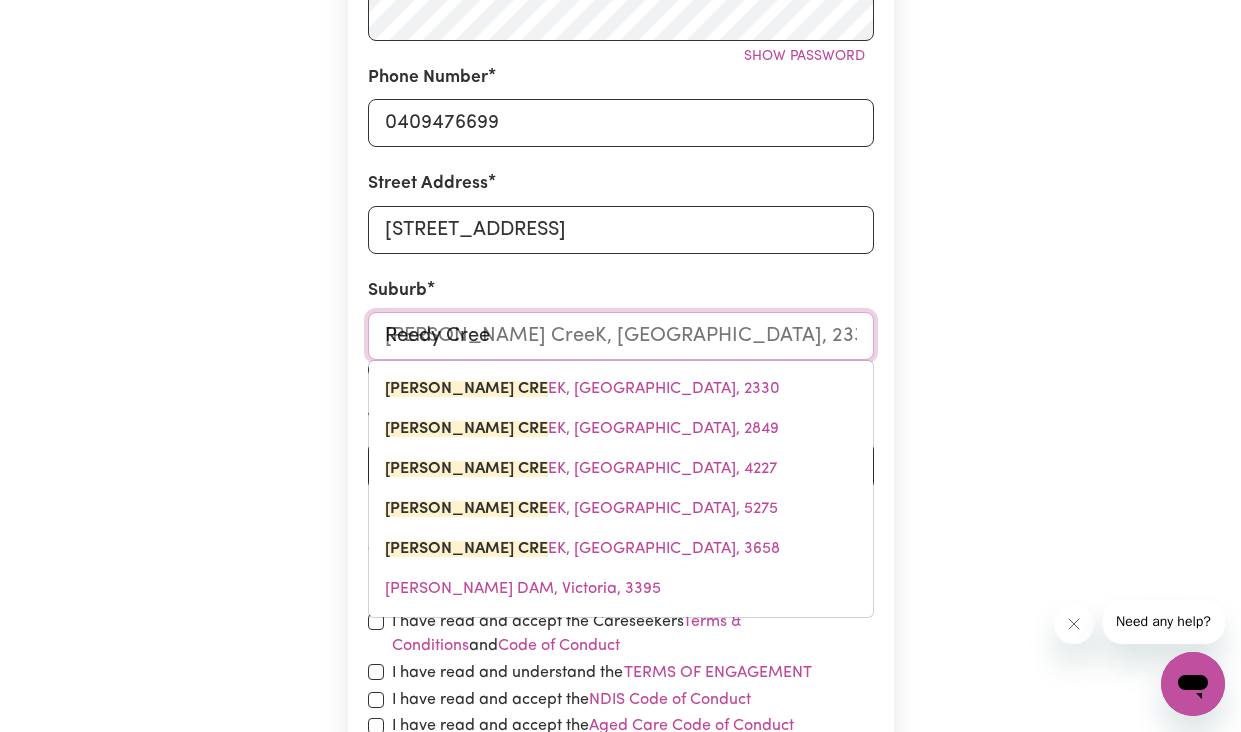 type on "Reedy Creek" 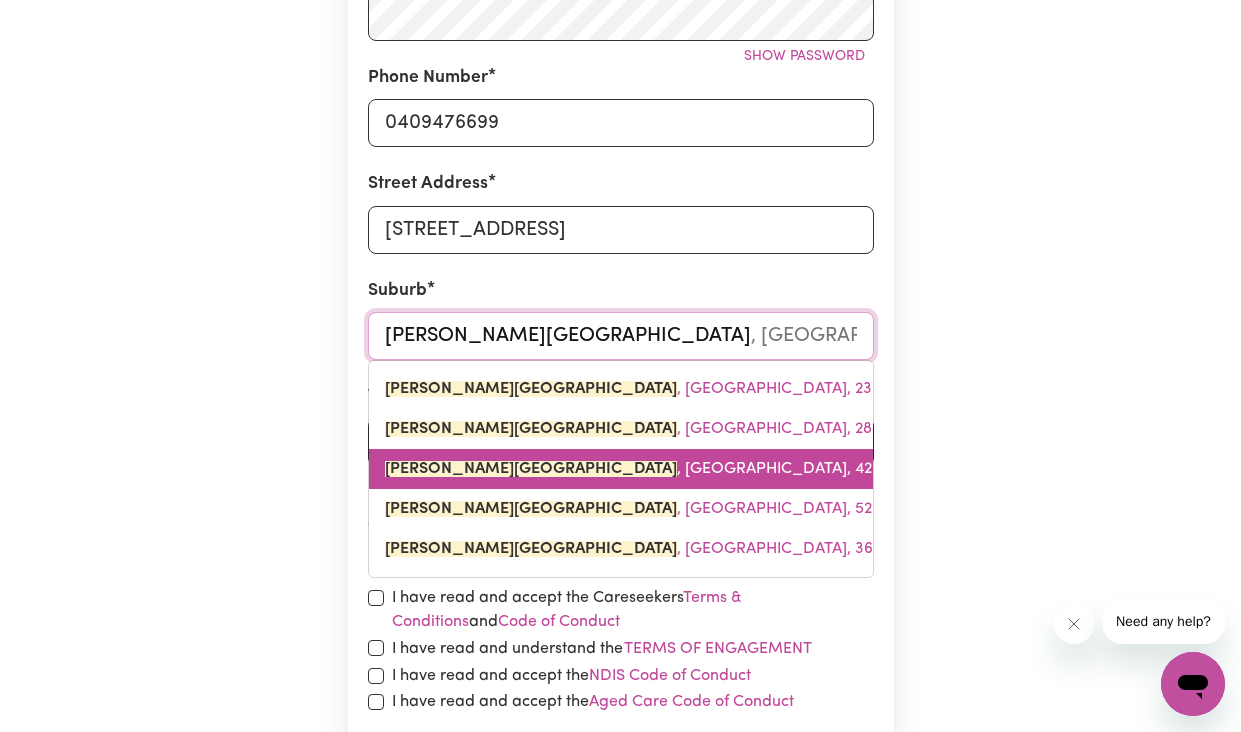 click on "REEDY CREEK , Queensland, 4227" at bounding box center (636, 469) 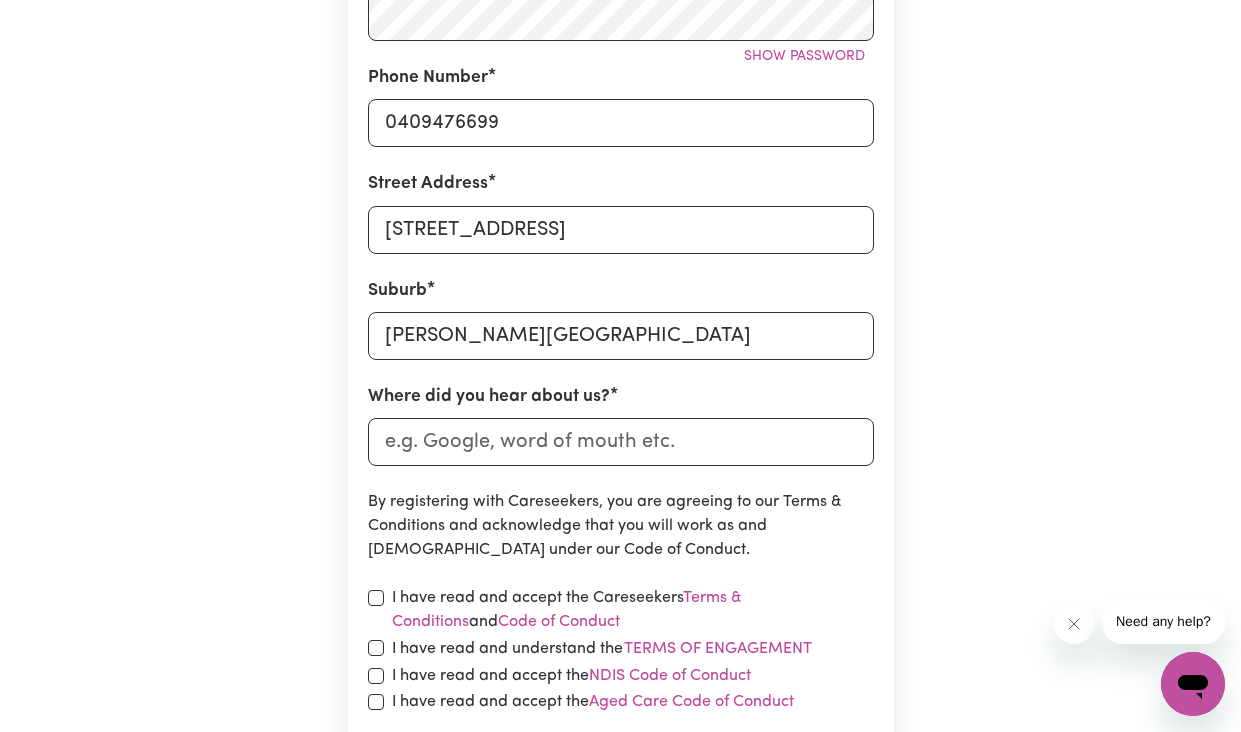 scroll, scrollTop: 834, scrollLeft: 0, axis: vertical 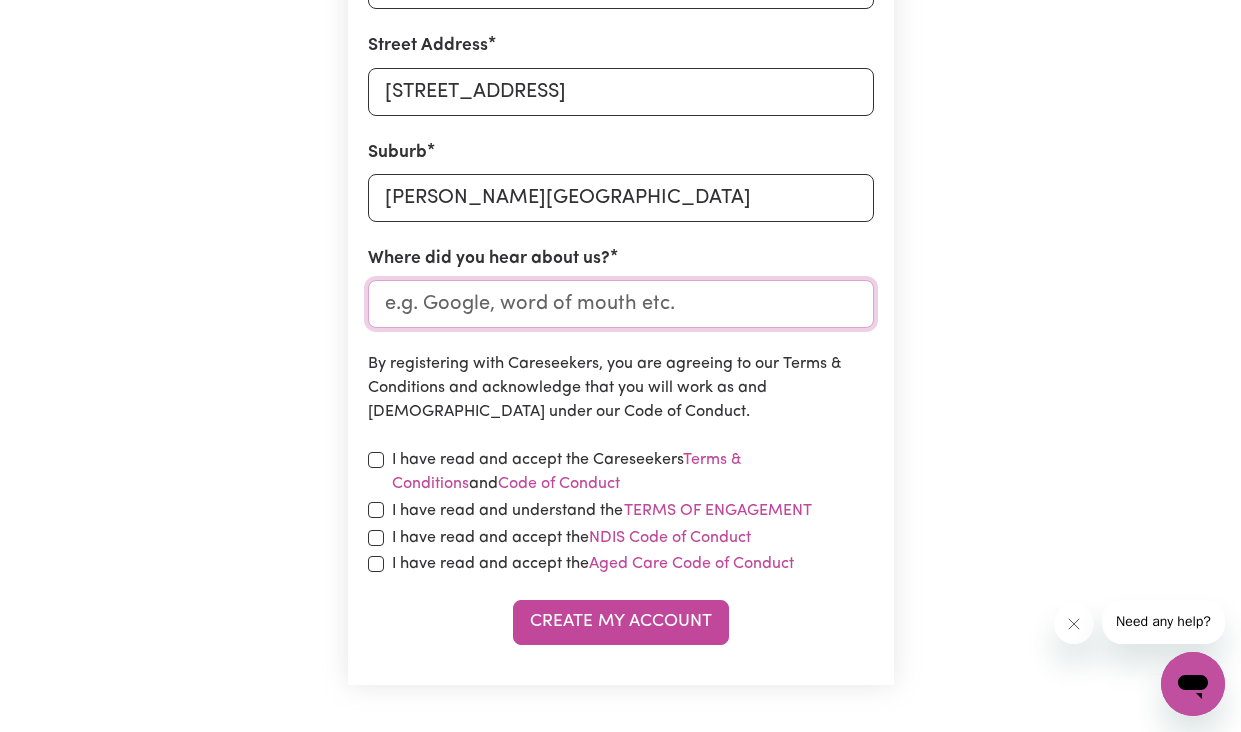 click on "Where did you hear about us?" at bounding box center (621, 304) 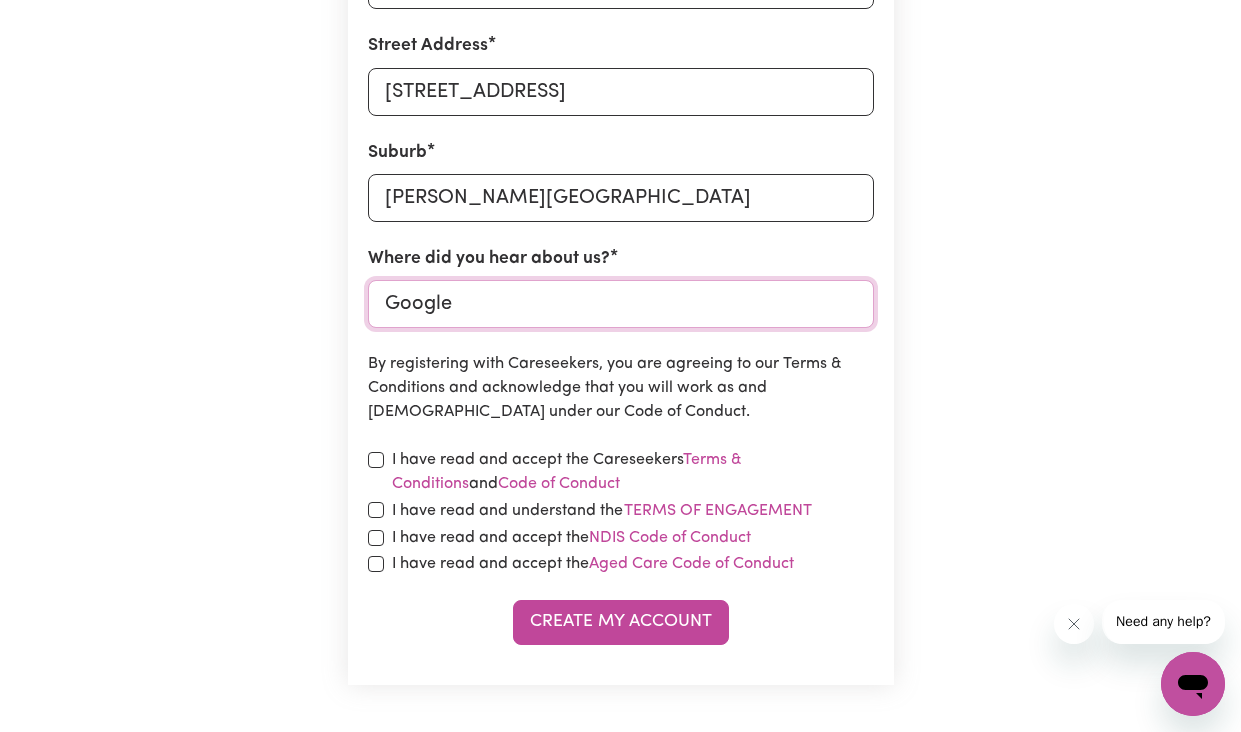 type on "Google" 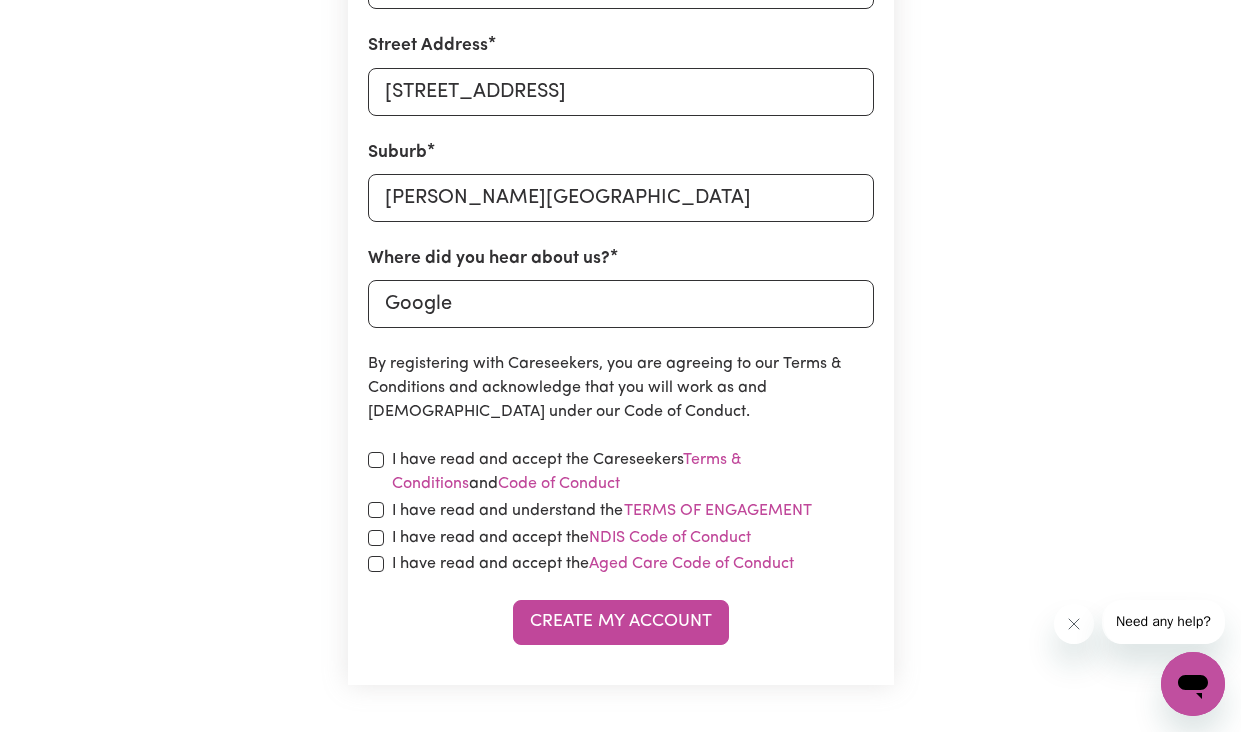 click on "Create A Care Worker Account To register as a care worker you need to create an account with us. First Name Wilhelmina Email Address willo@financesfound.com.au Password Show password Phone Number 0409476699 Street Address 29/30 Gemvale Road Suburb REEDY CREEK, Queensland, 4227 Where did you hear about us? Google By registering with Careseekers, you are agreeing to our Terms & Conditions and acknowledge that you will work as and Independent Contractor under our Code of Conduct. I have read and accept the Careseekers  Terms & Conditions  and  Code of Conduct I have read and understand the  Terms of Engagement I have read and accept the  NDIS Code of Conduct I have read and accept the  Aged Care Code of Conduct Create My Account" at bounding box center [621, -8] 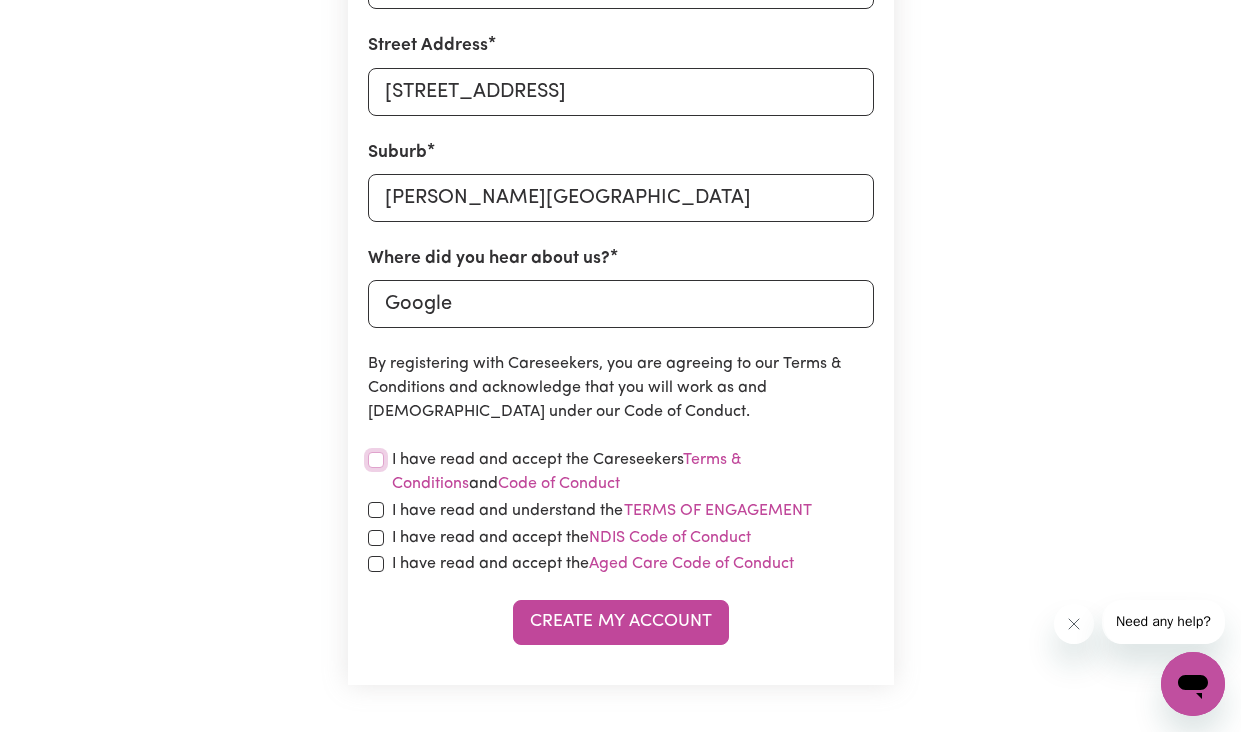 click at bounding box center (376, 460) 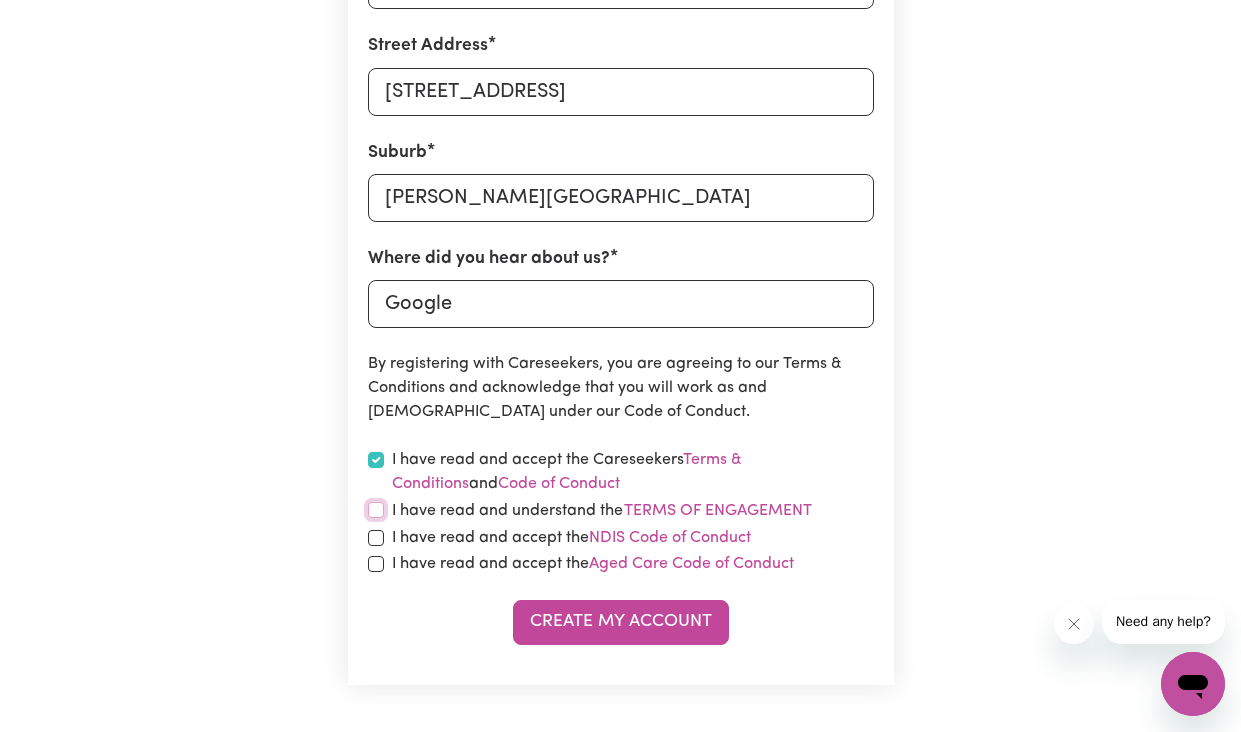click at bounding box center [376, 510] 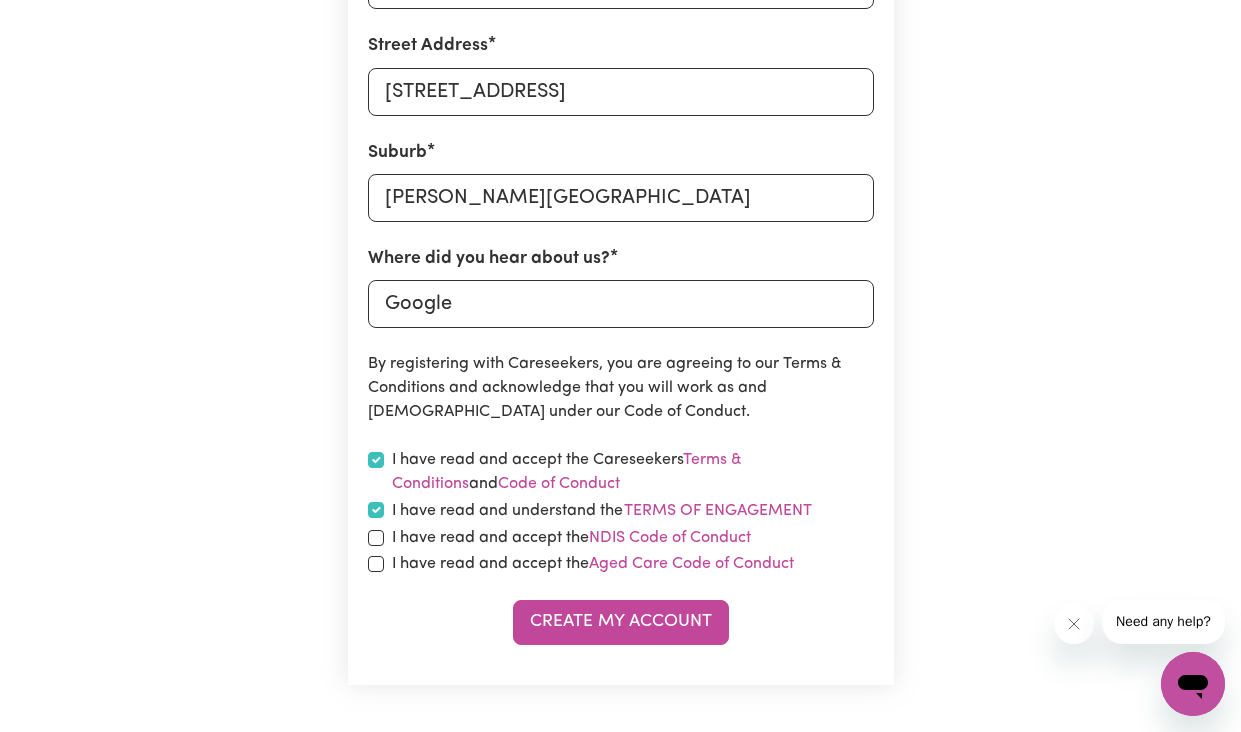 checkbox on "true" 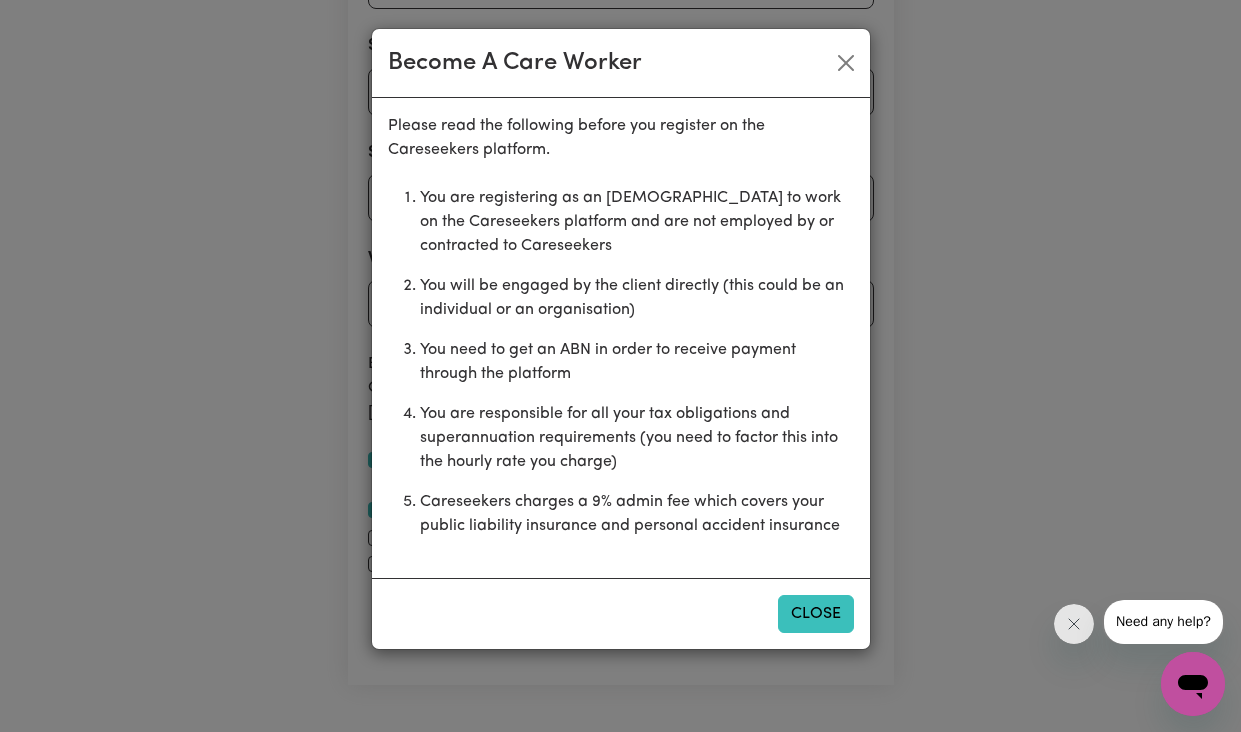 click on "Close" at bounding box center [816, 614] 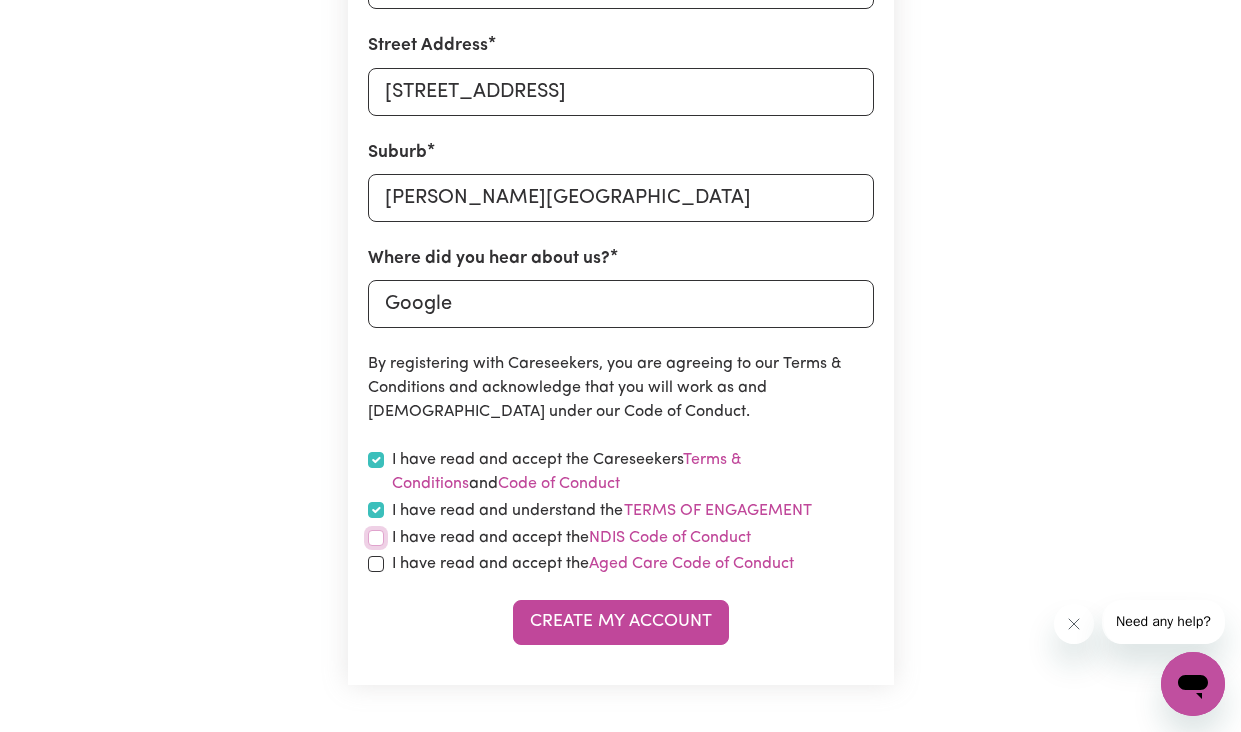 click at bounding box center (376, 538) 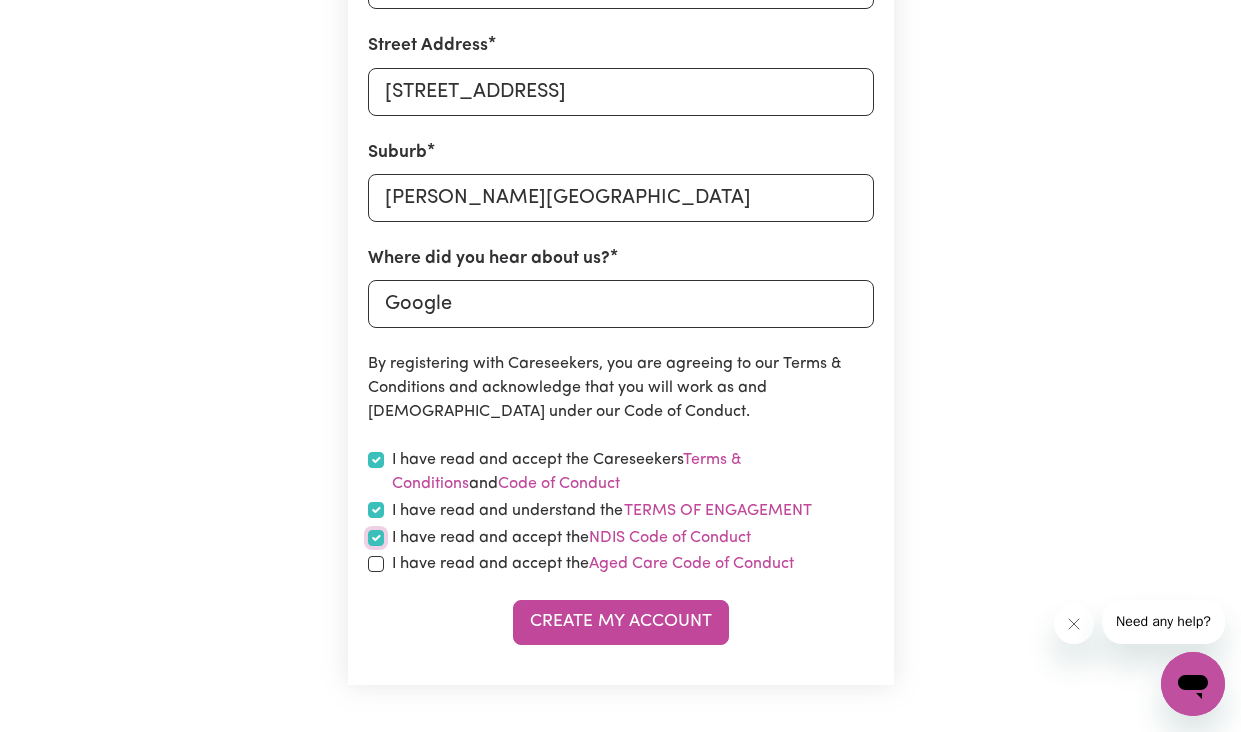 checkbox on "true" 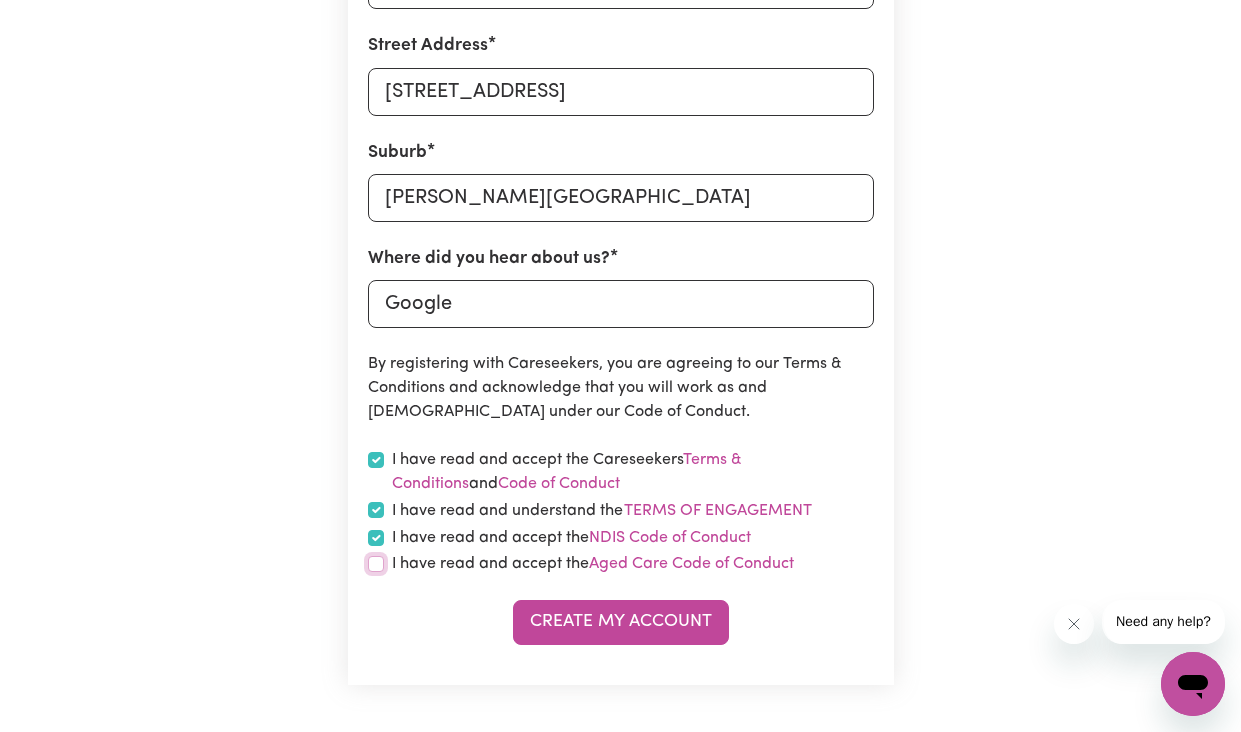 click at bounding box center [376, 564] 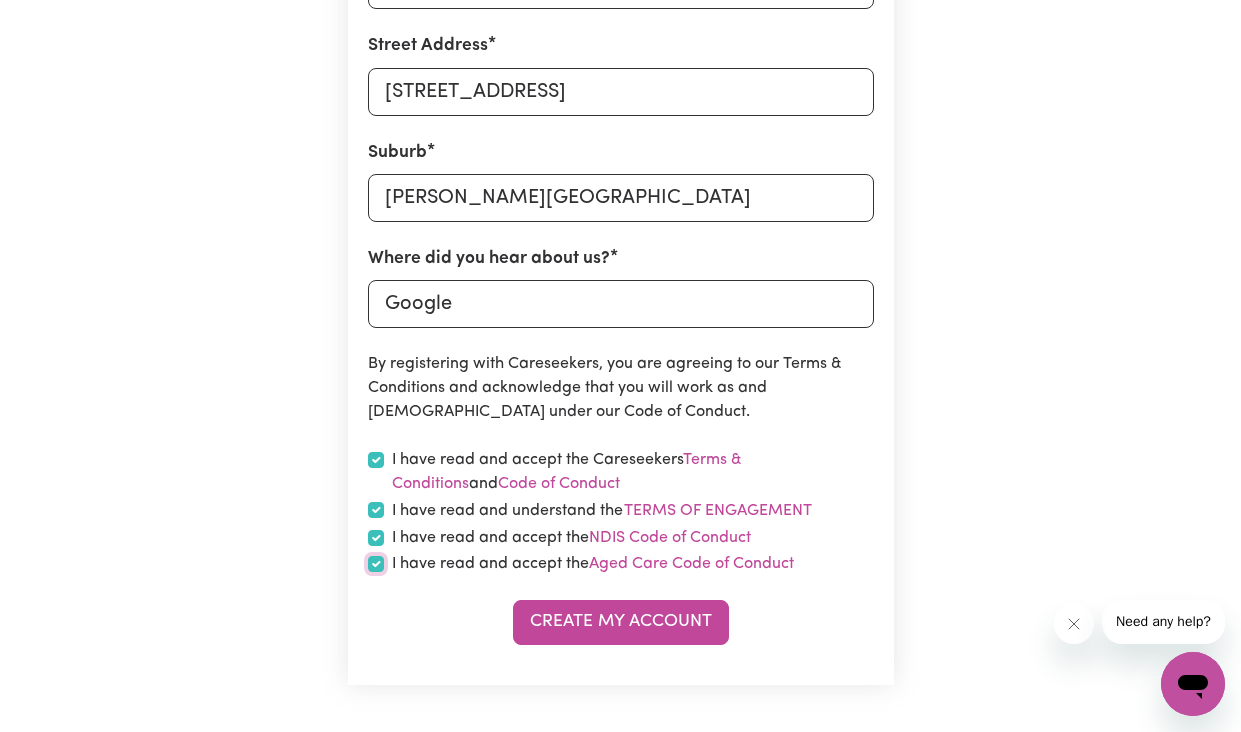checkbox on "true" 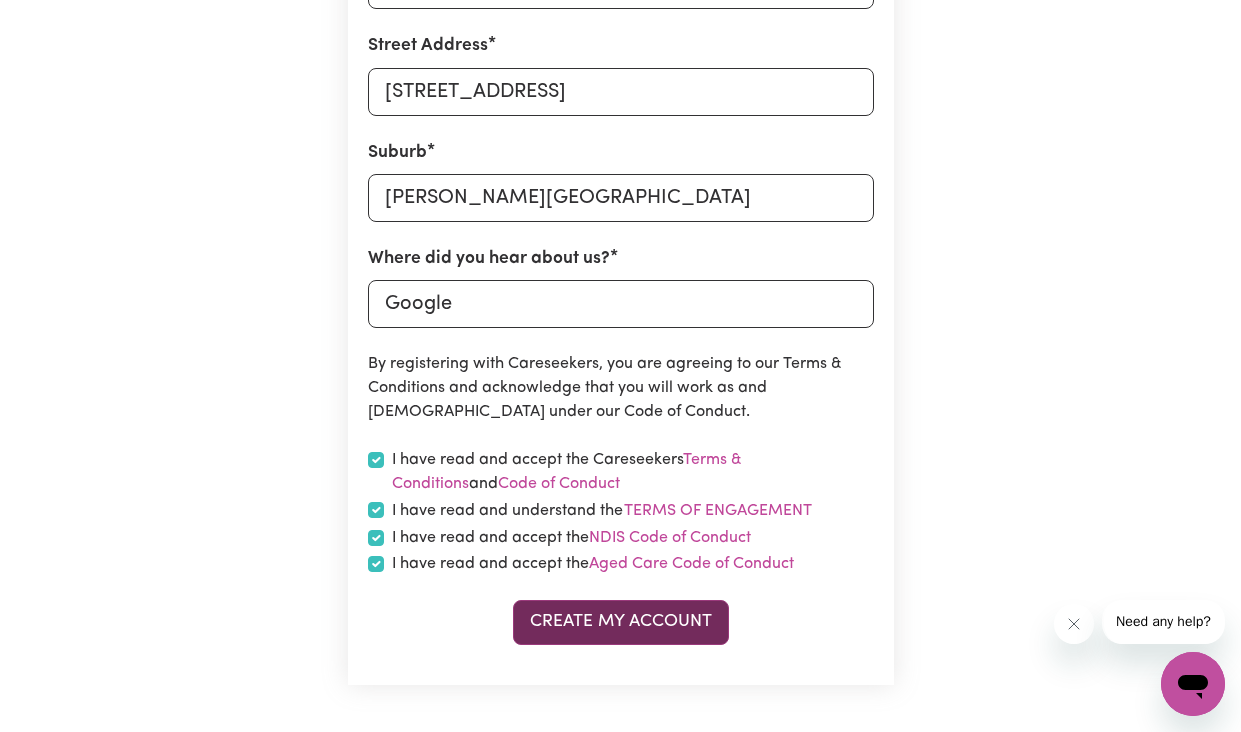 click on "Create My Account" at bounding box center (621, 622) 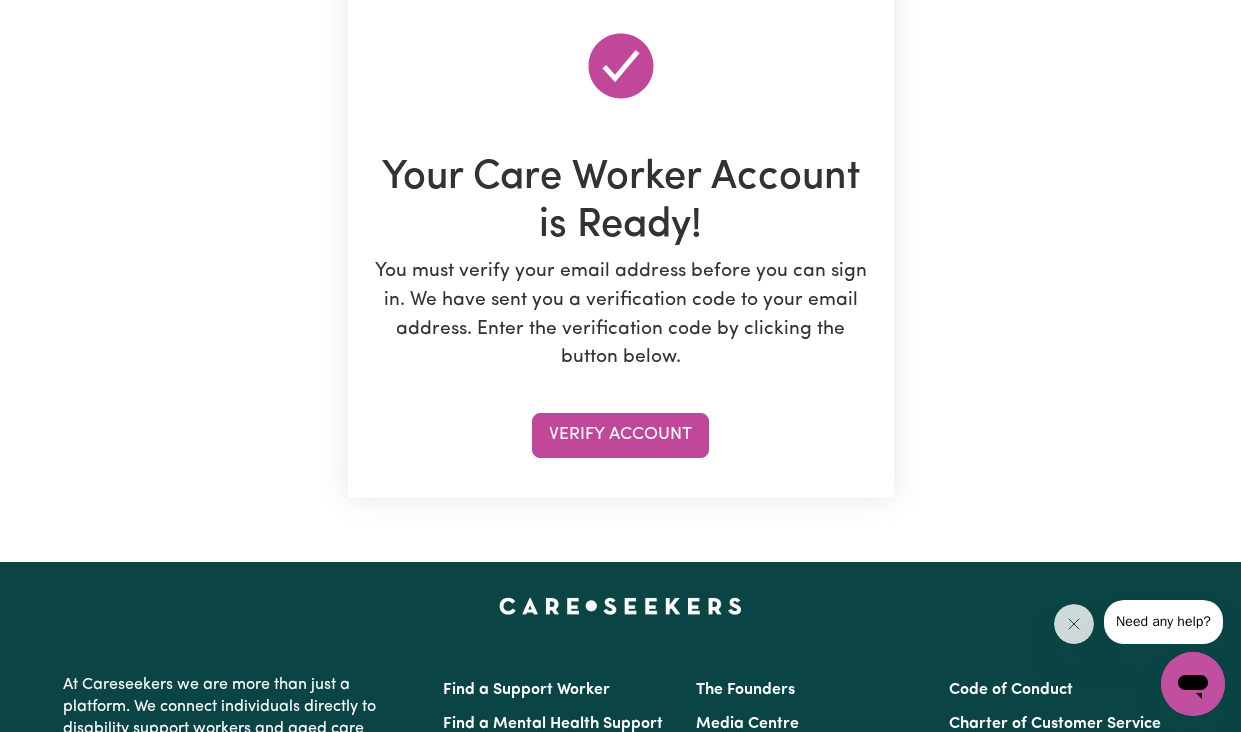 scroll, scrollTop: 200, scrollLeft: 0, axis: vertical 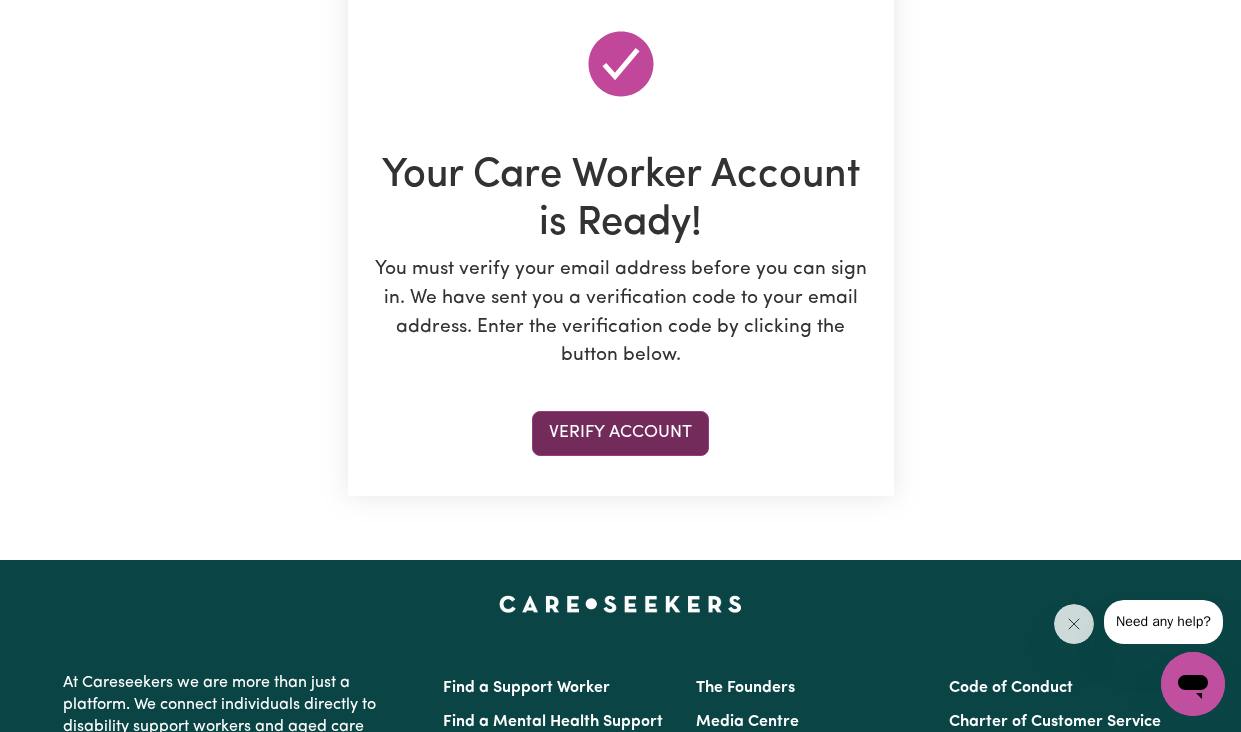 click on "Verify Account" at bounding box center [620, 433] 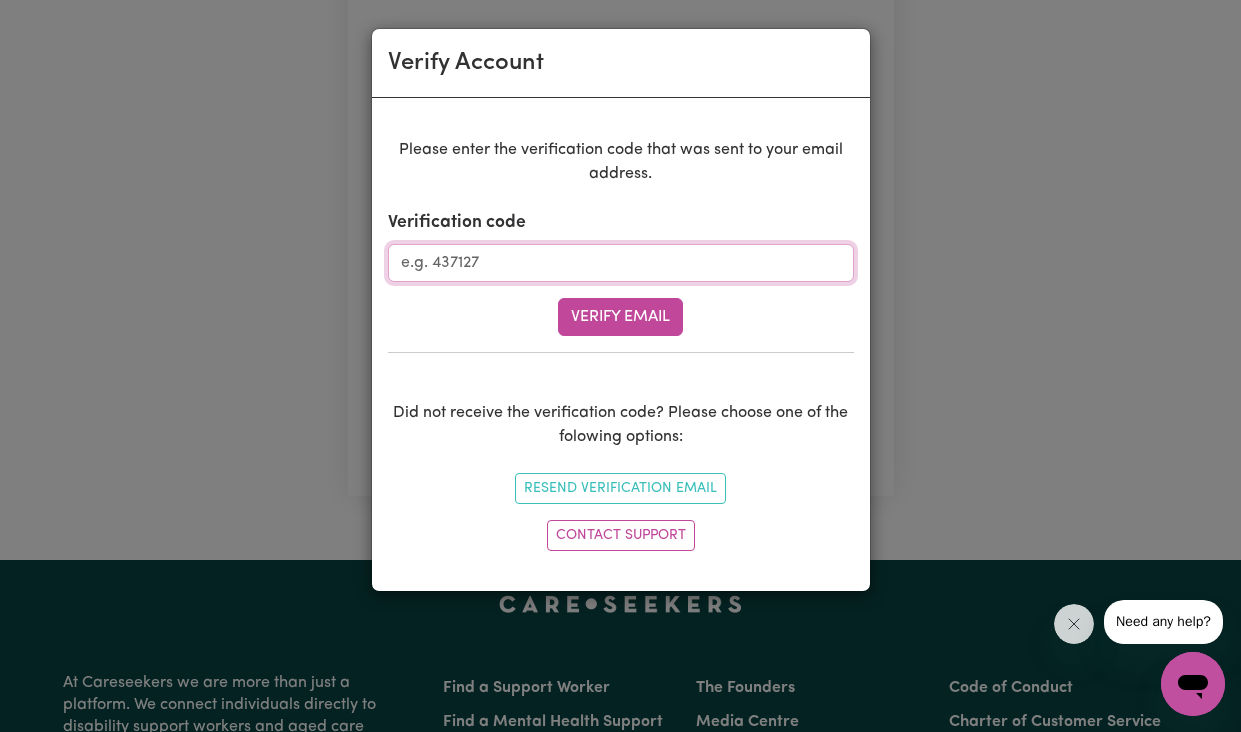 click on "Verification code" at bounding box center (621, 263) 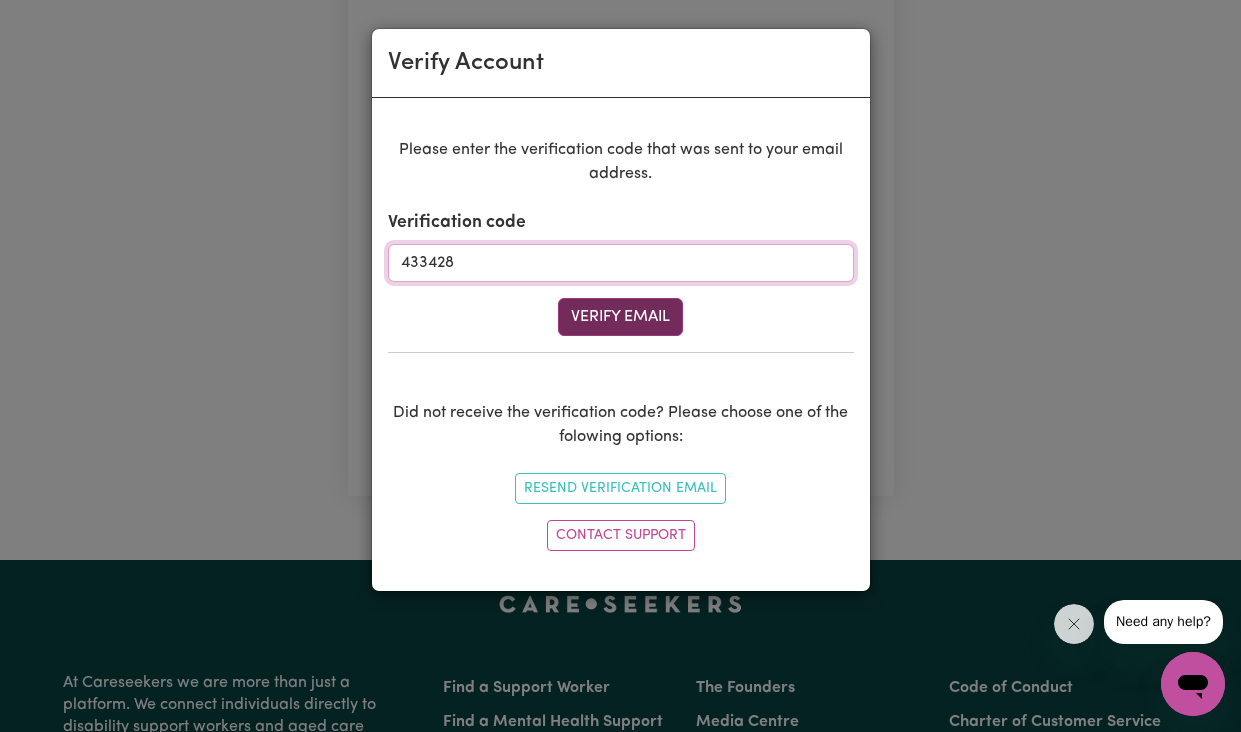 type on "433428" 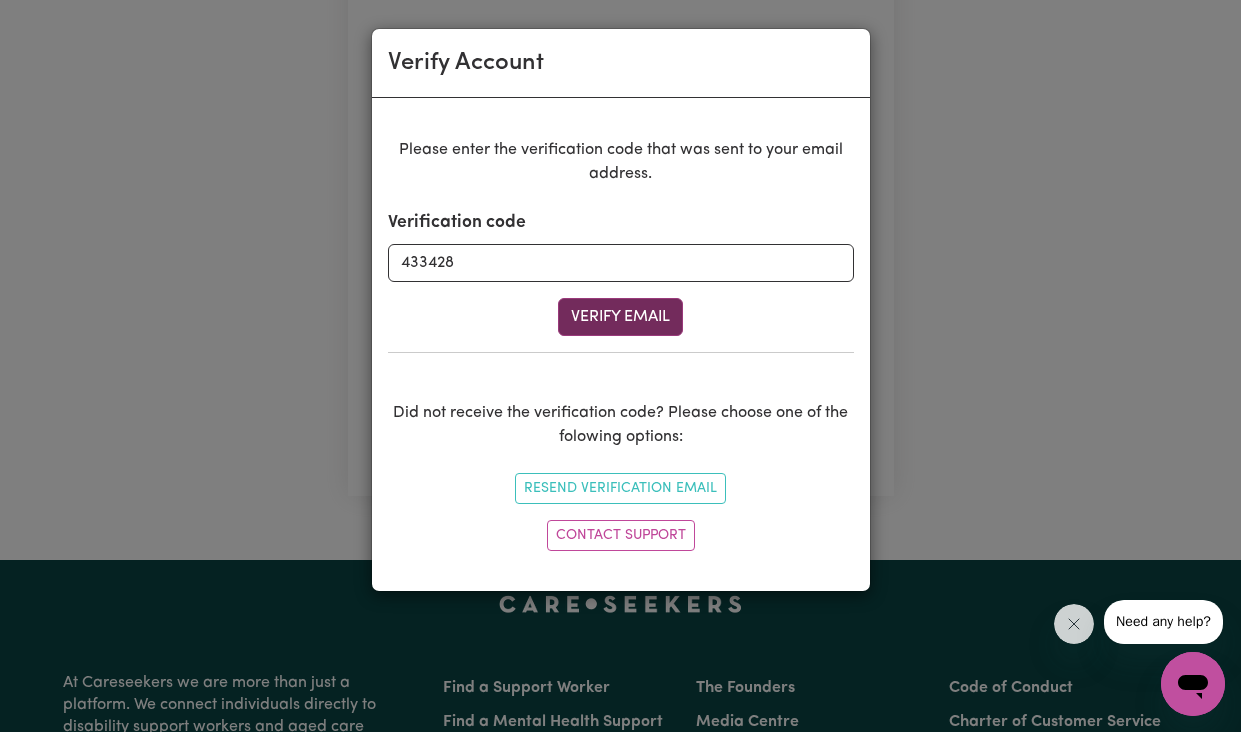 click on "Verify Email" at bounding box center (620, 317) 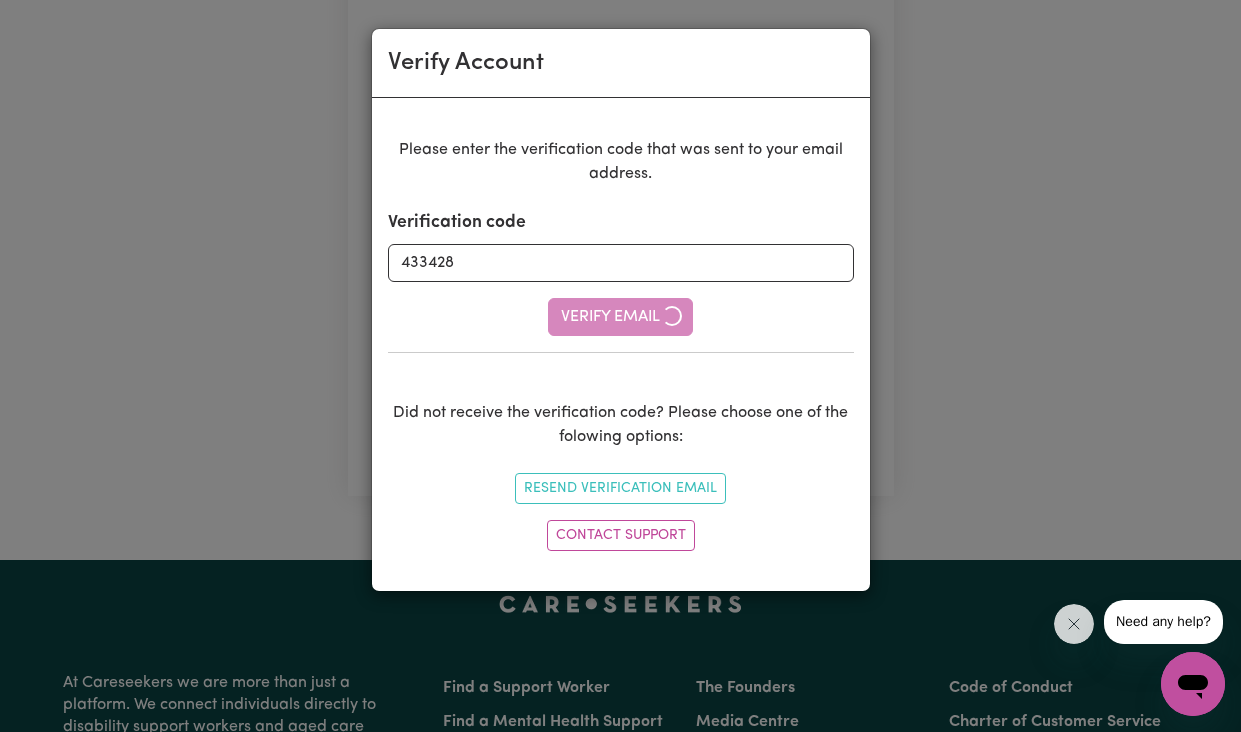 type 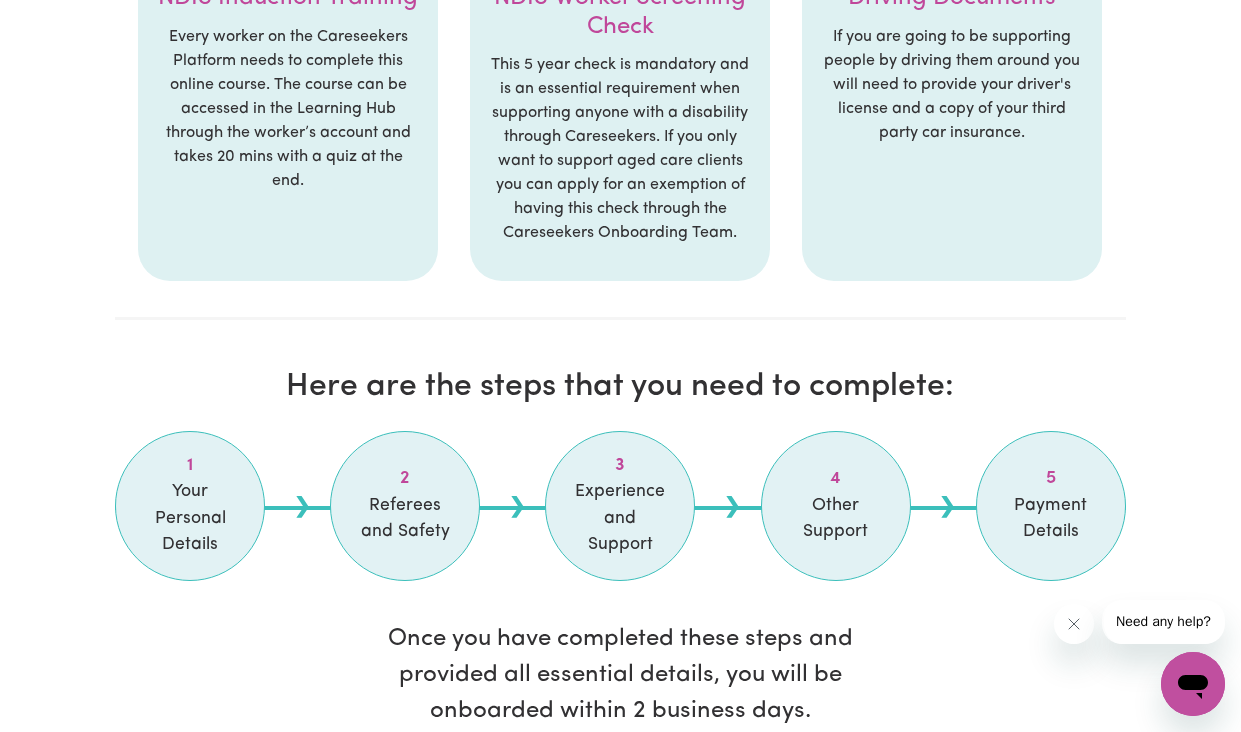 scroll, scrollTop: 1390, scrollLeft: 0, axis: vertical 